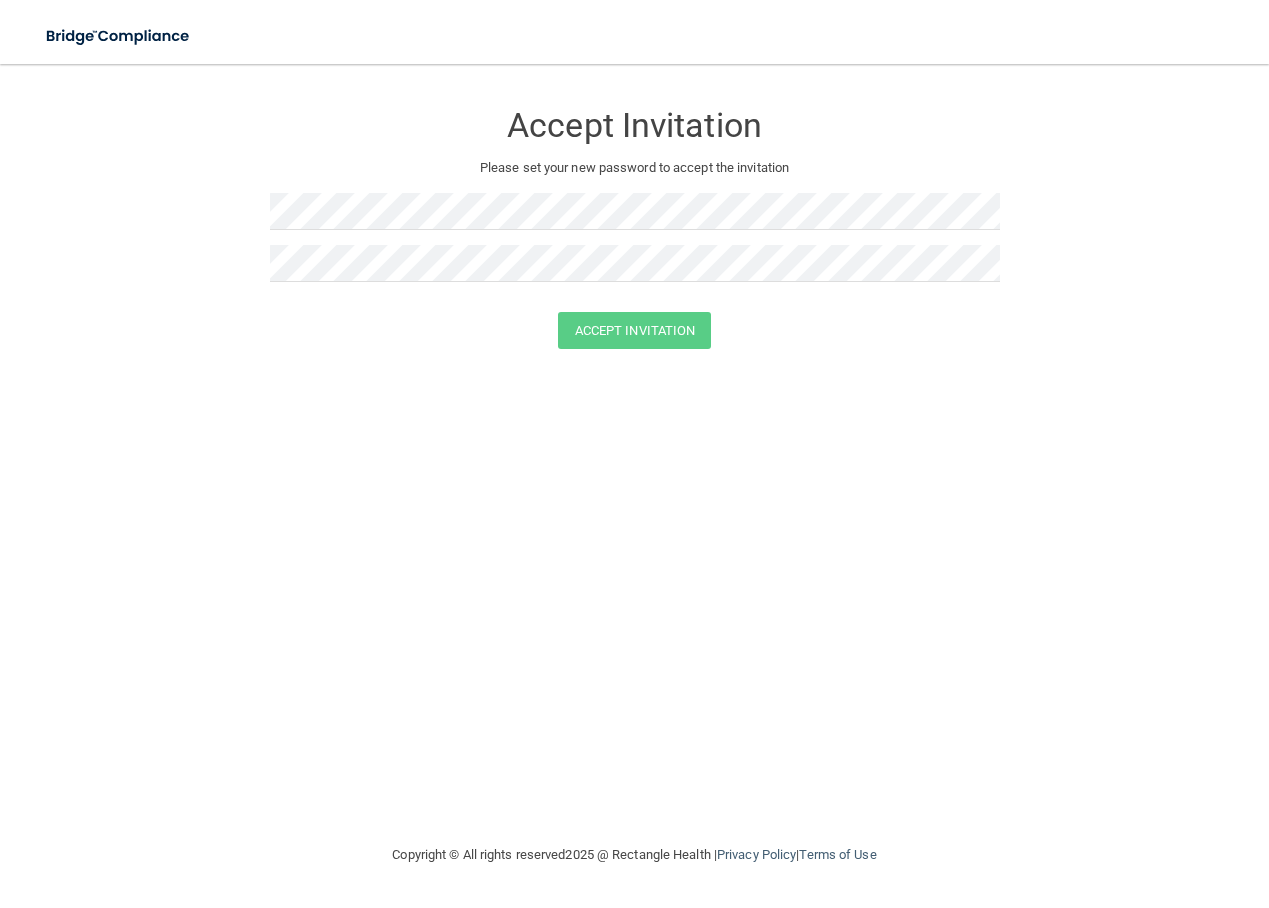 scroll, scrollTop: 0, scrollLeft: 0, axis: both 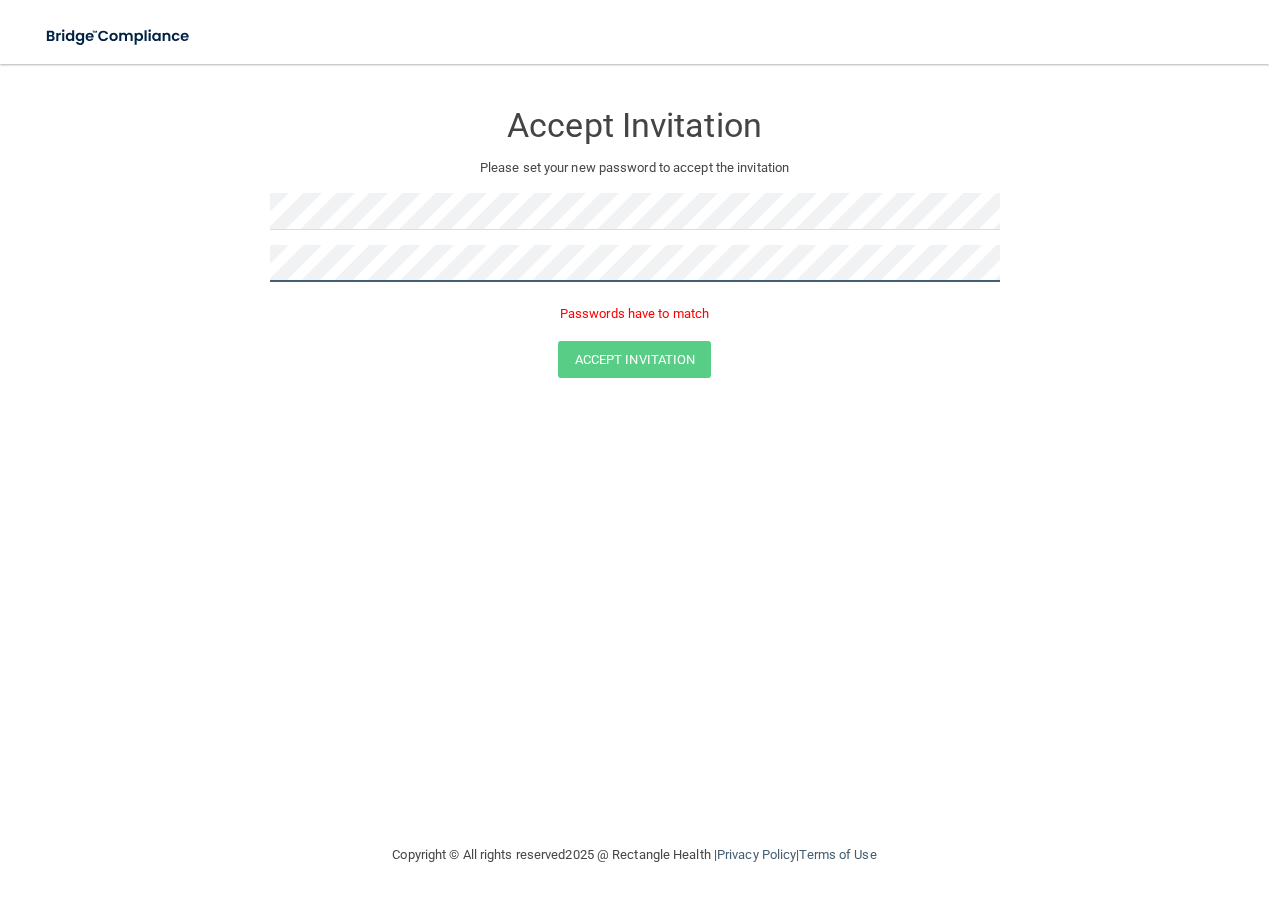 click on "Accept Invitation" at bounding box center (635, 359) 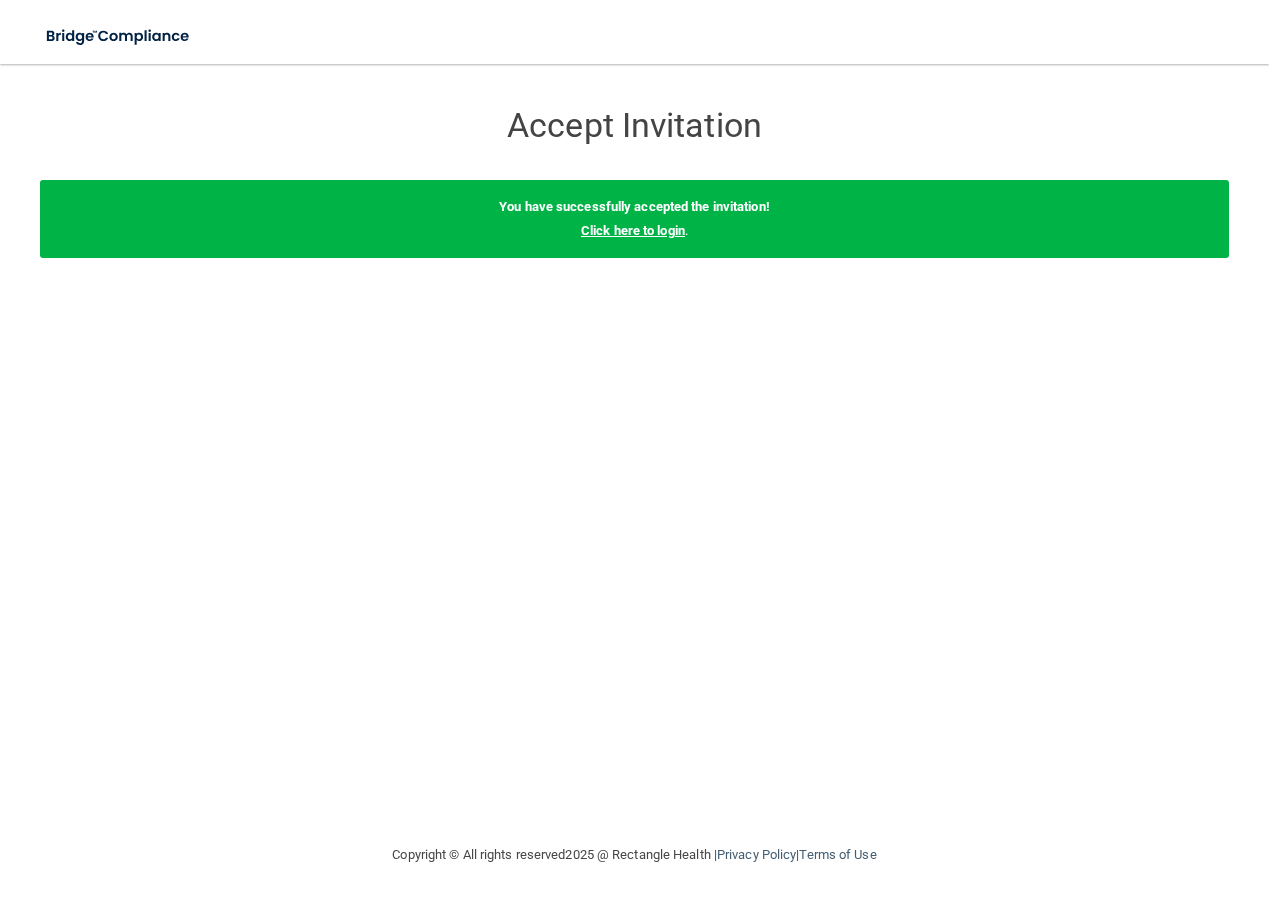 click on "Click here to login" at bounding box center [633, 230] 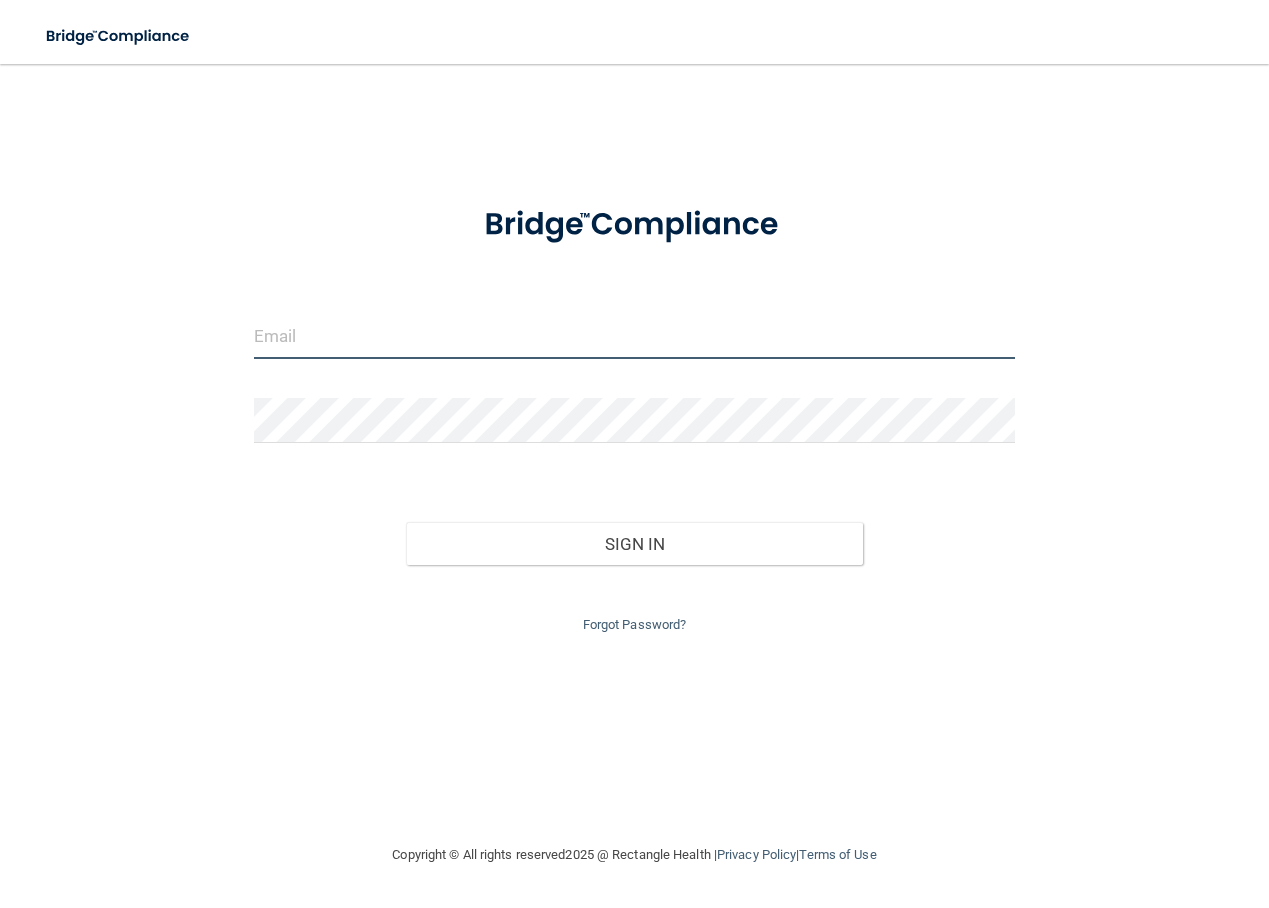 click at bounding box center [634, 336] 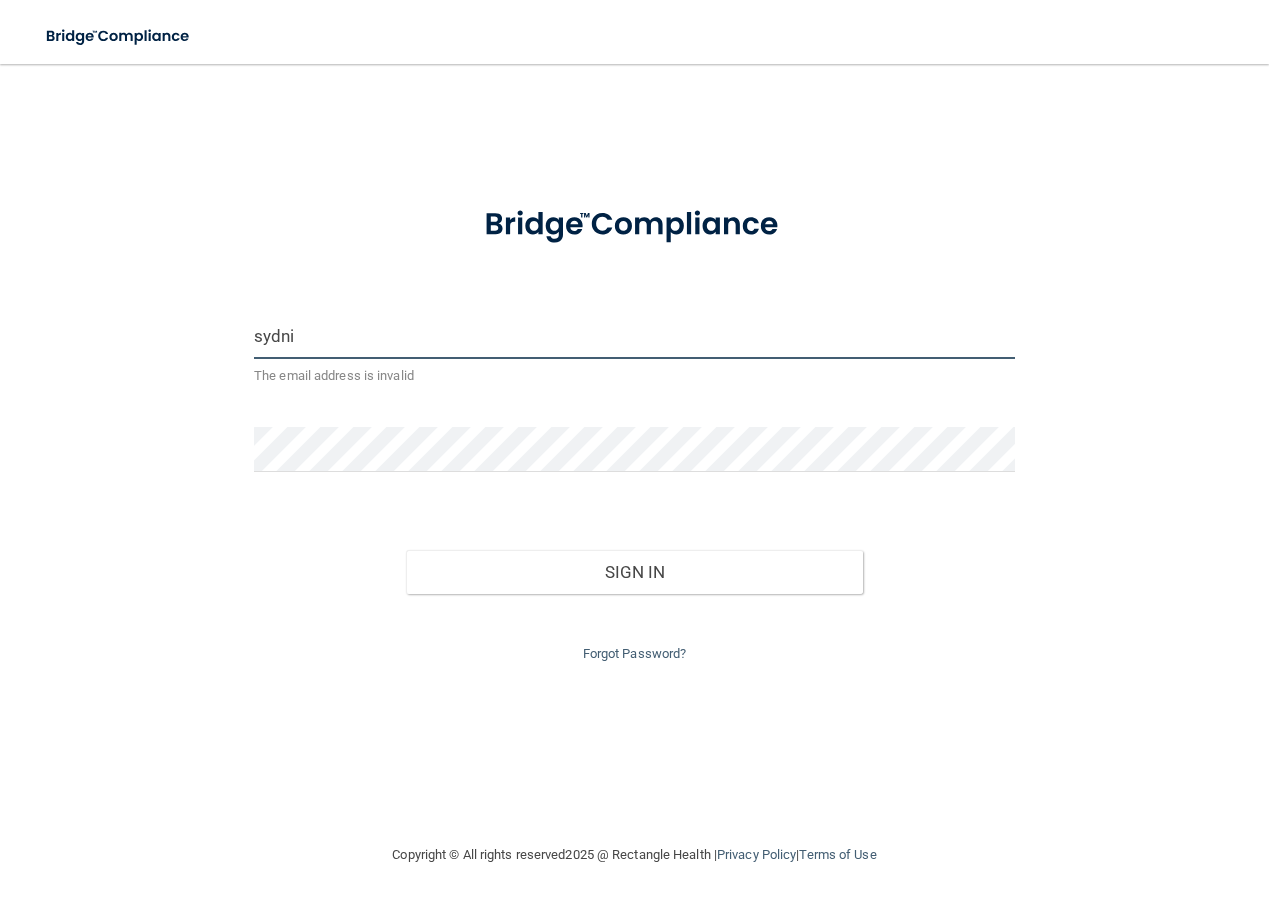 type on "[EMAIL_ADDRESS][DOMAIN_NAME]" 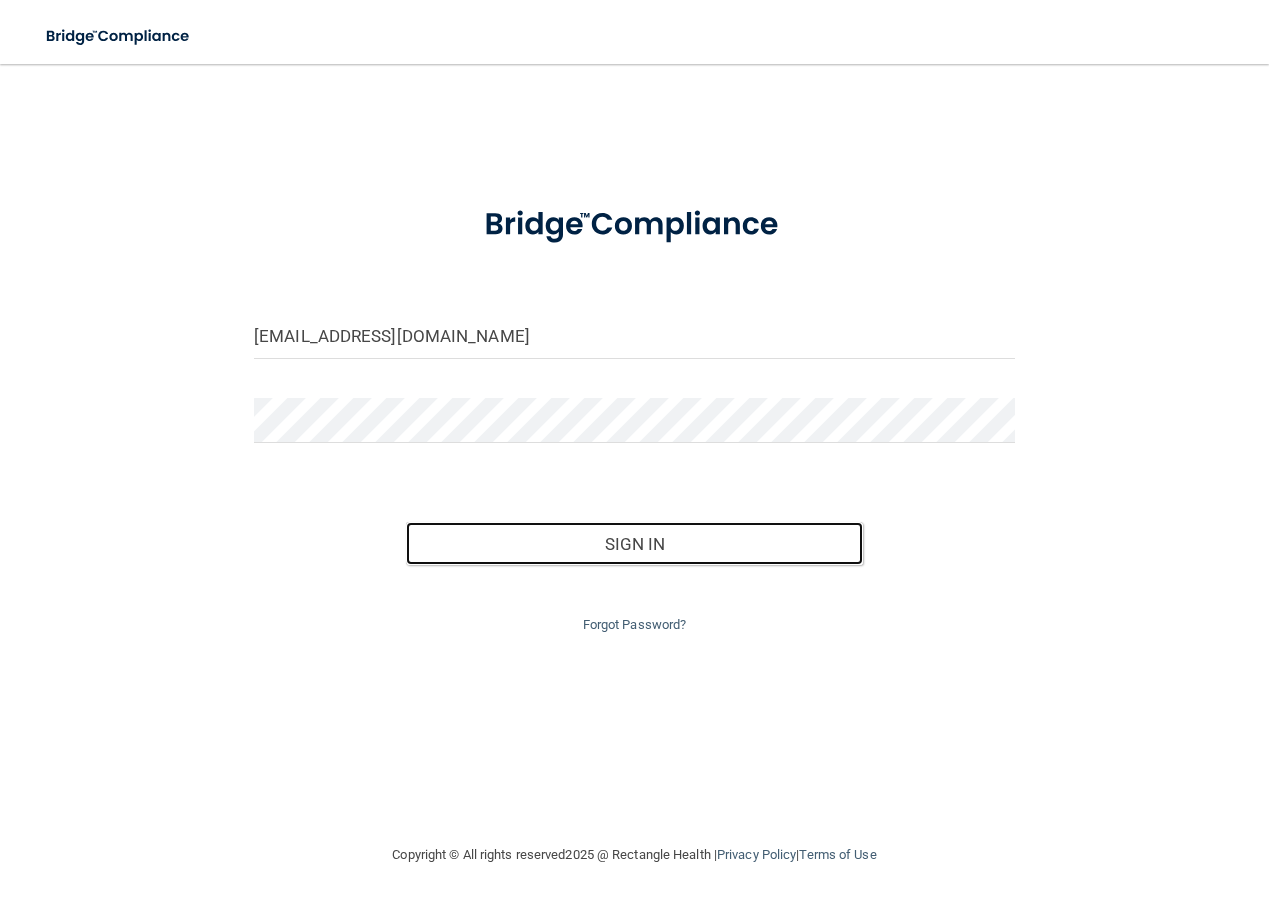 type 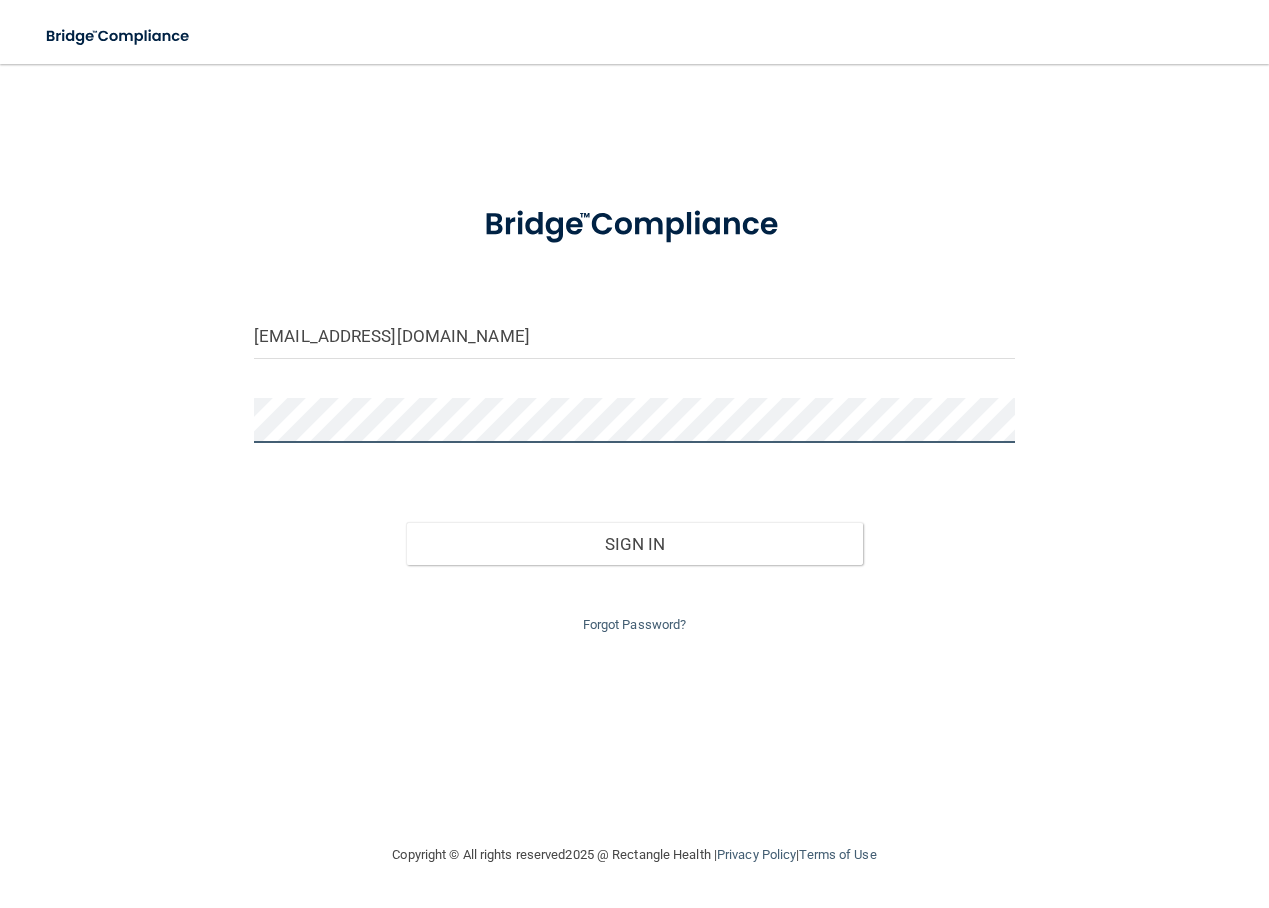 click on "Sign In" at bounding box center (634, 544) 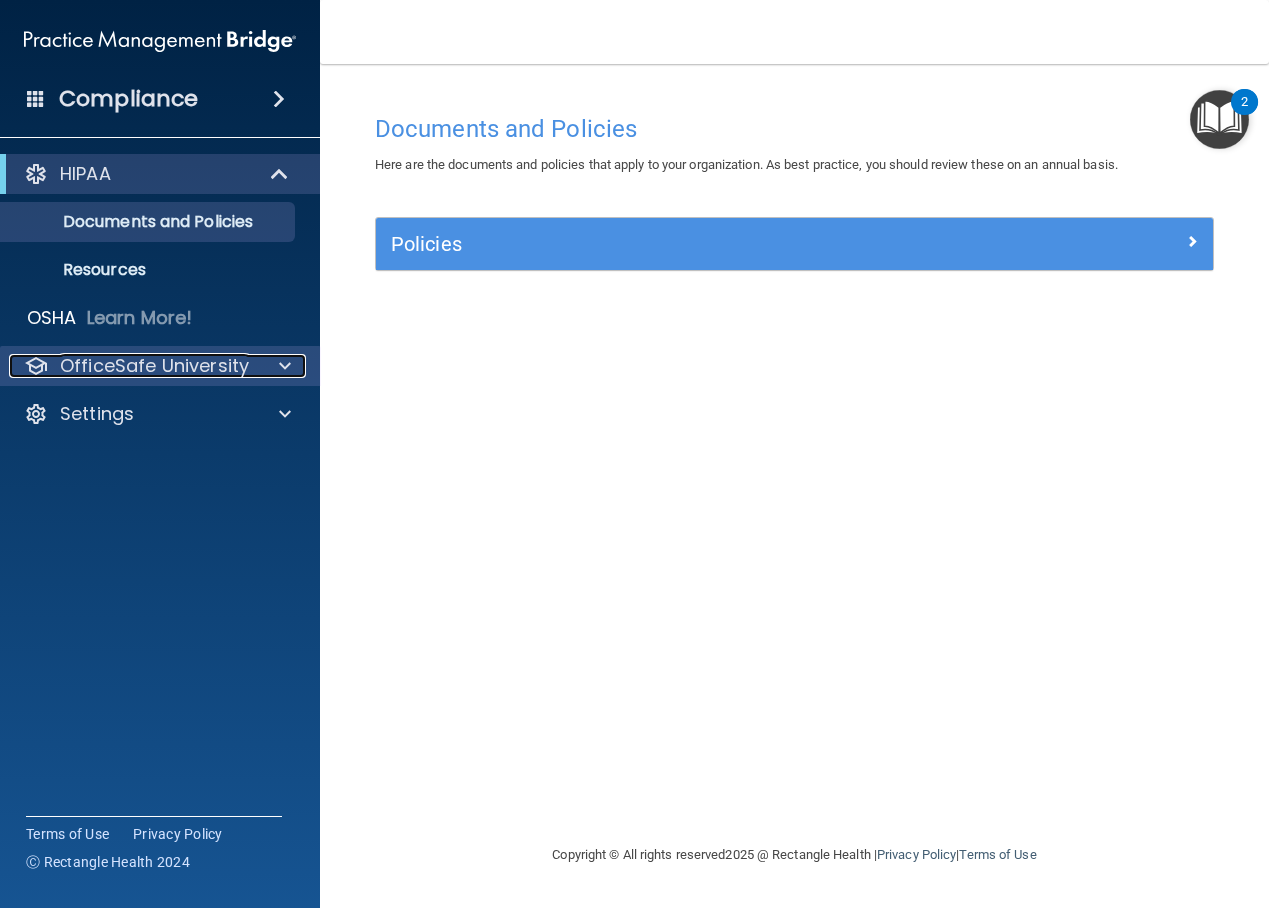 click on "OfficeSafe University" at bounding box center (154, 366) 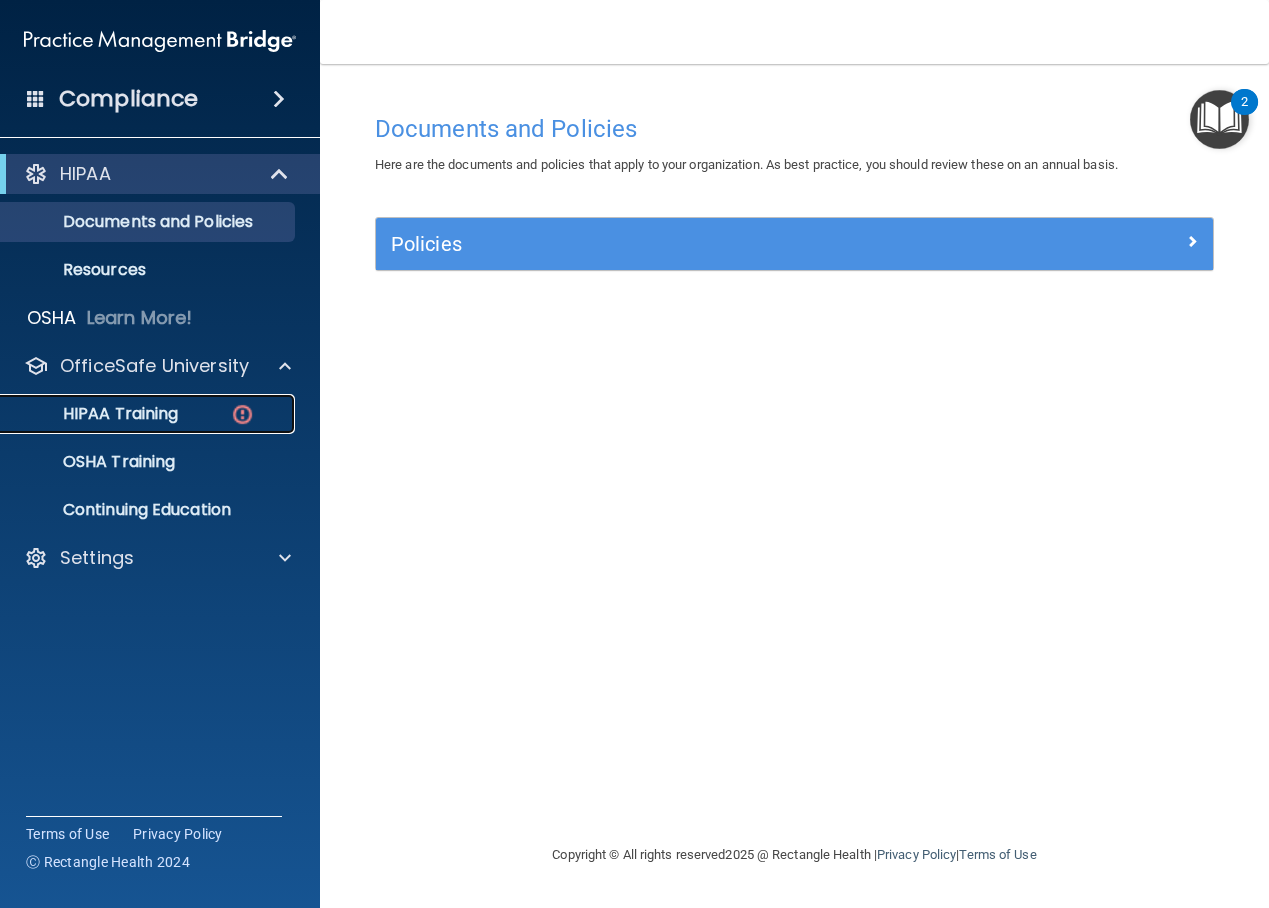 click on "HIPAA Training" at bounding box center (95, 414) 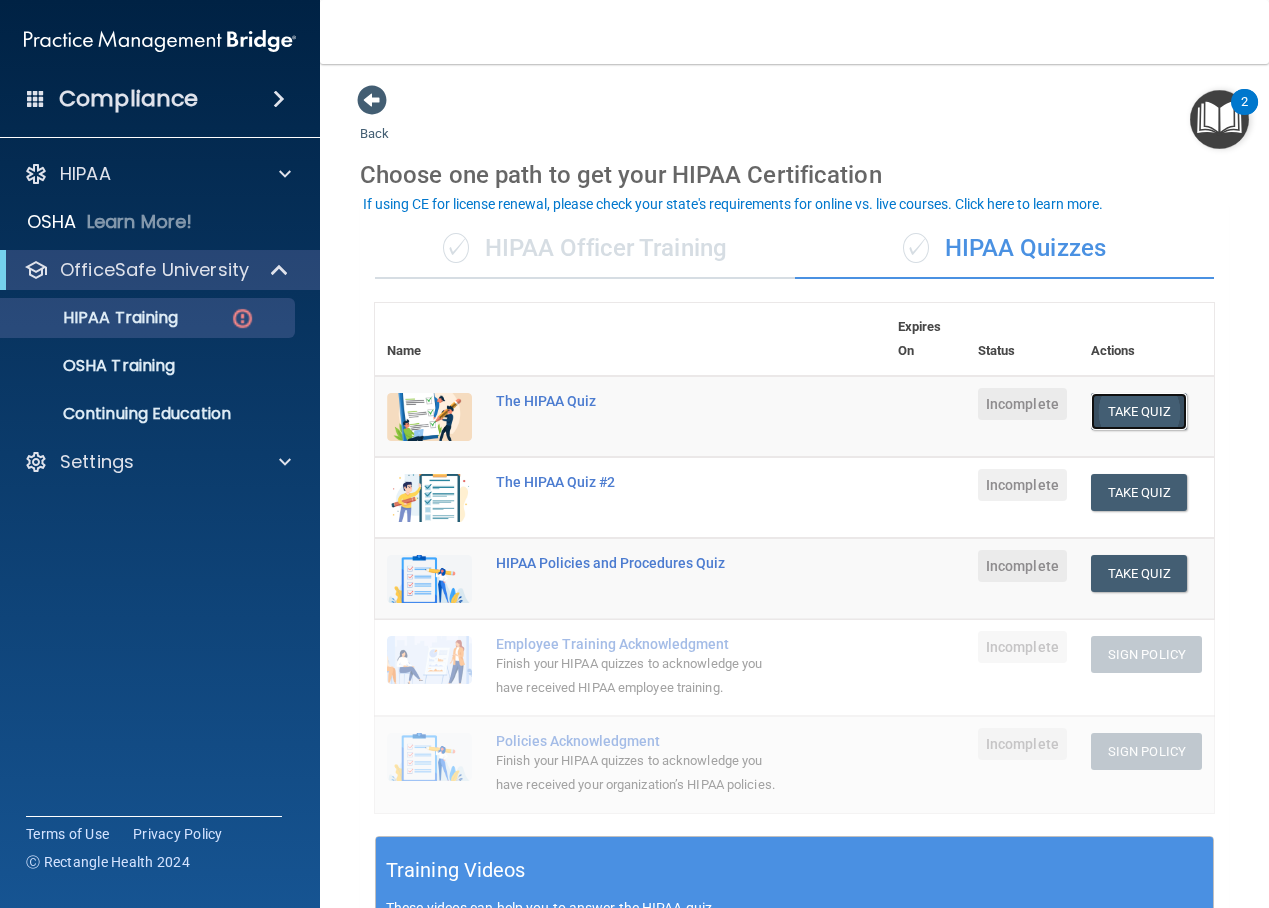 click on "Take Quiz" at bounding box center [1139, 411] 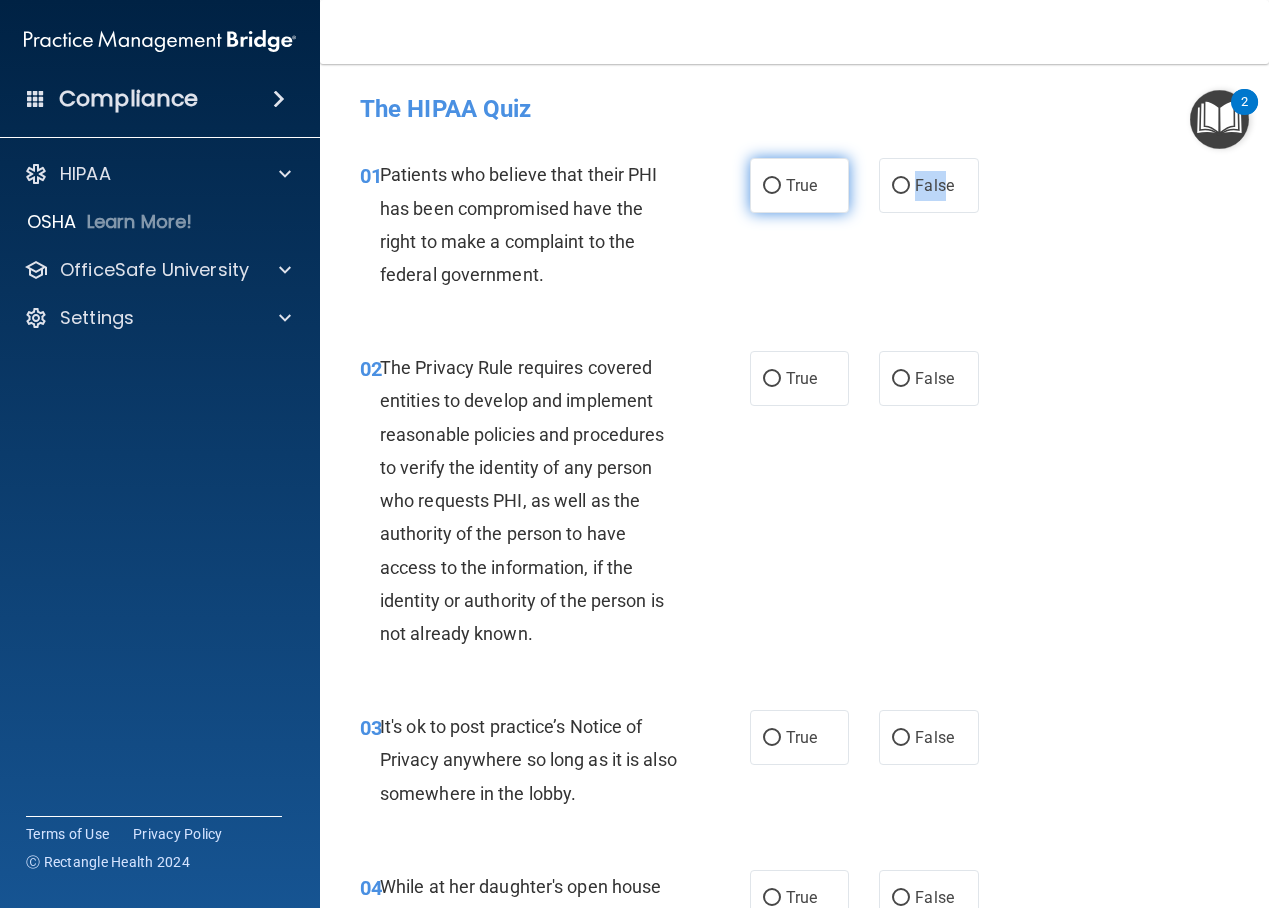 drag, startPoint x: 936, startPoint y: 191, endPoint x: 828, endPoint y: 194, distance: 108.04166 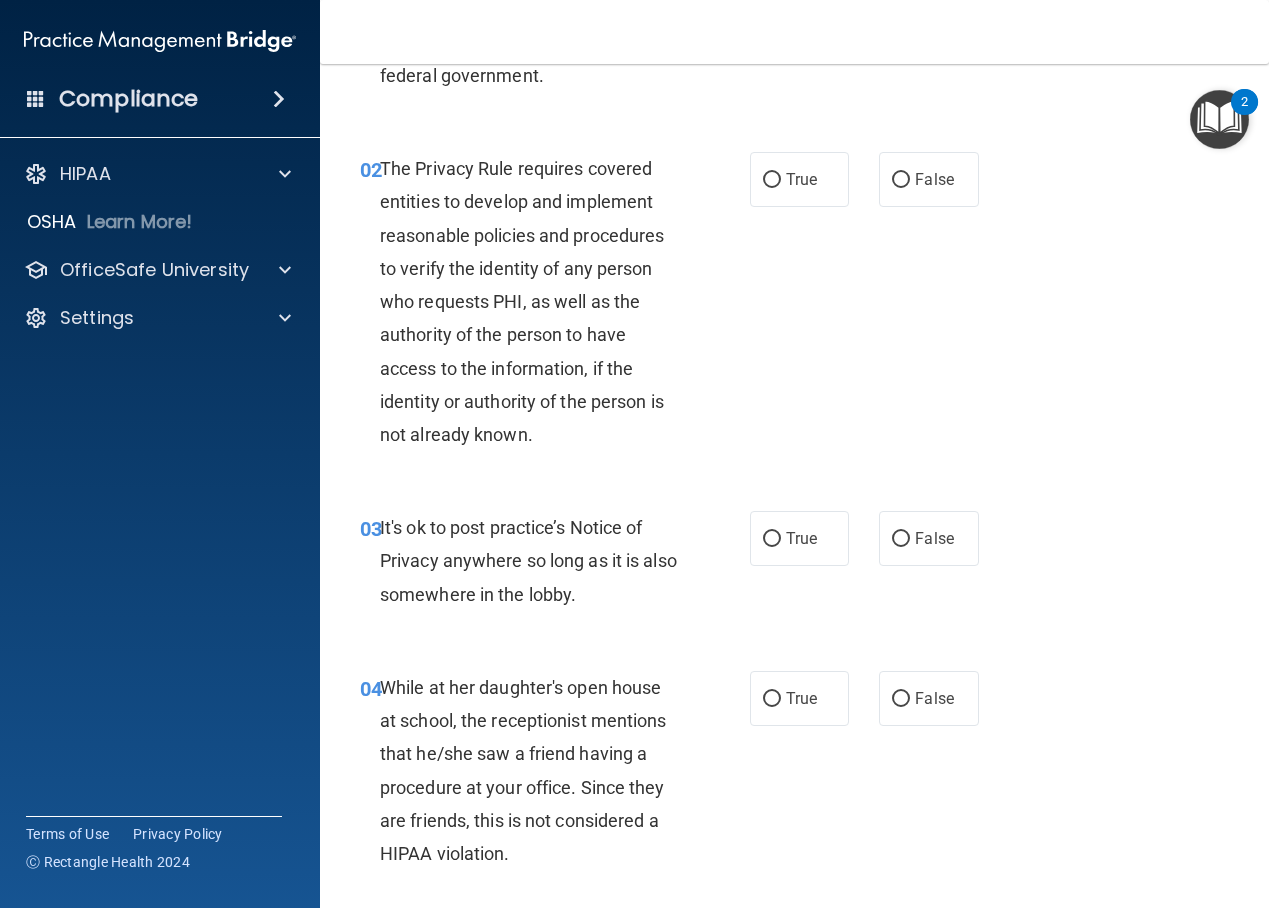 scroll, scrollTop: 200, scrollLeft: 0, axis: vertical 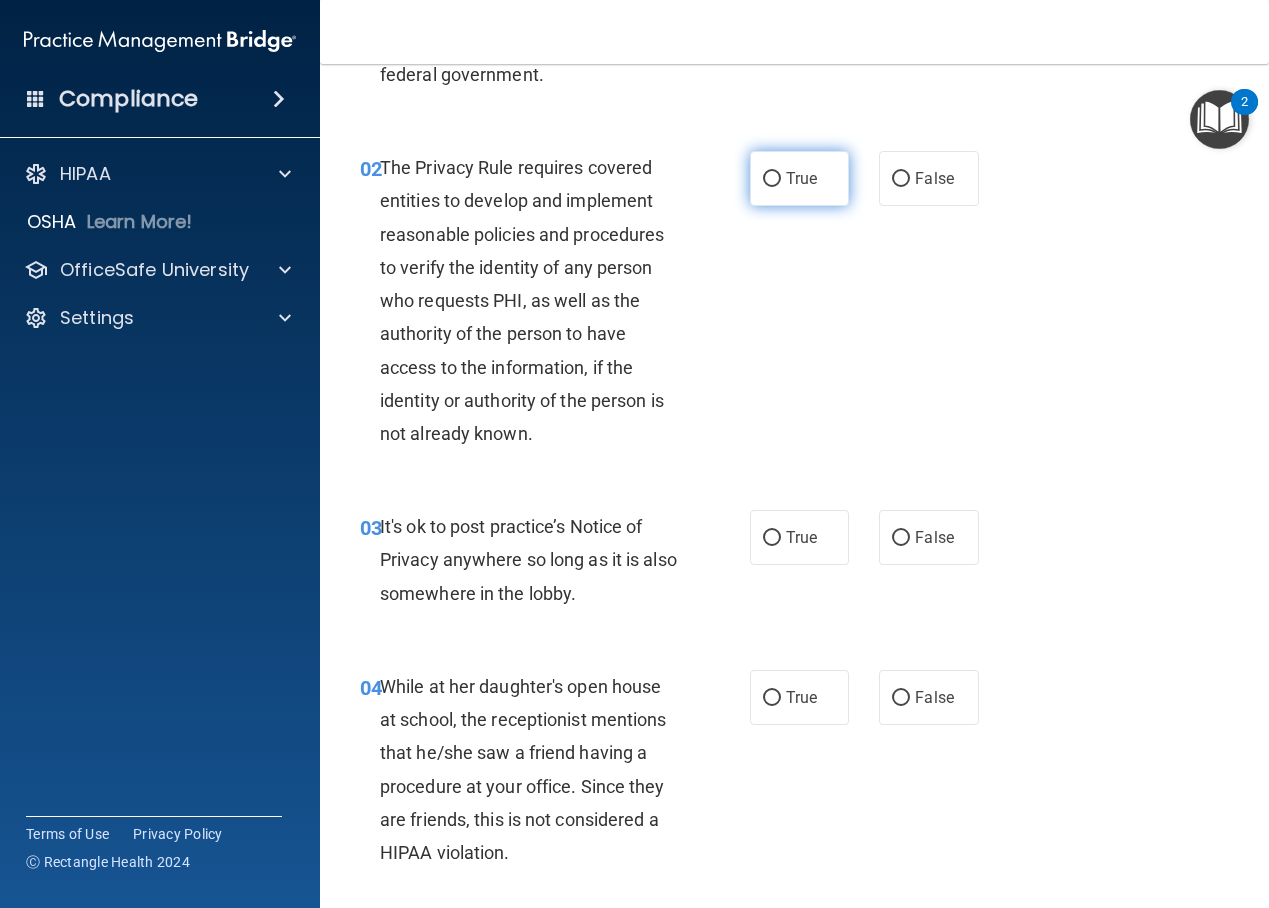 click on "True" at bounding box center (772, 179) 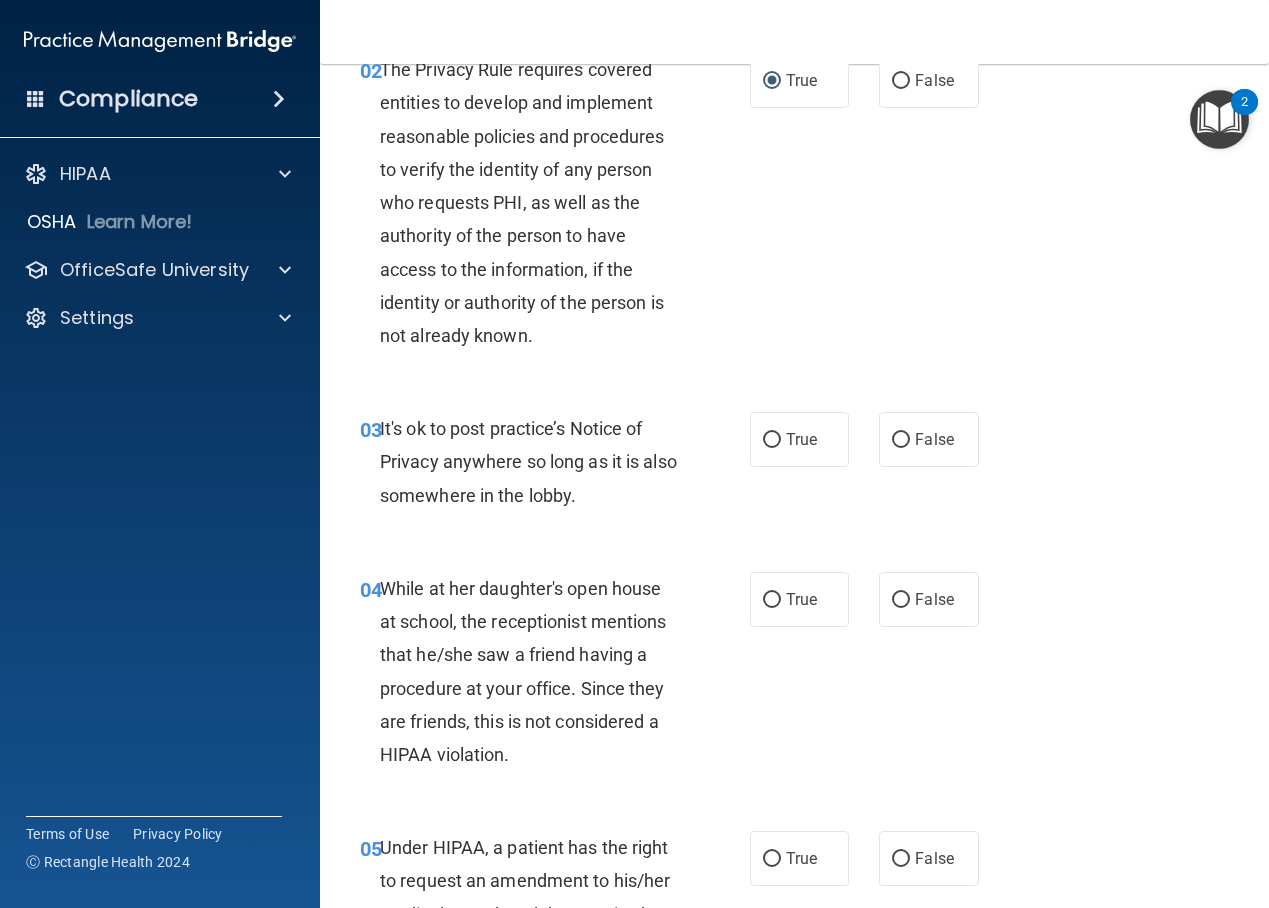 scroll, scrollTop: 299, scrollLeft: 0, axis: vertical 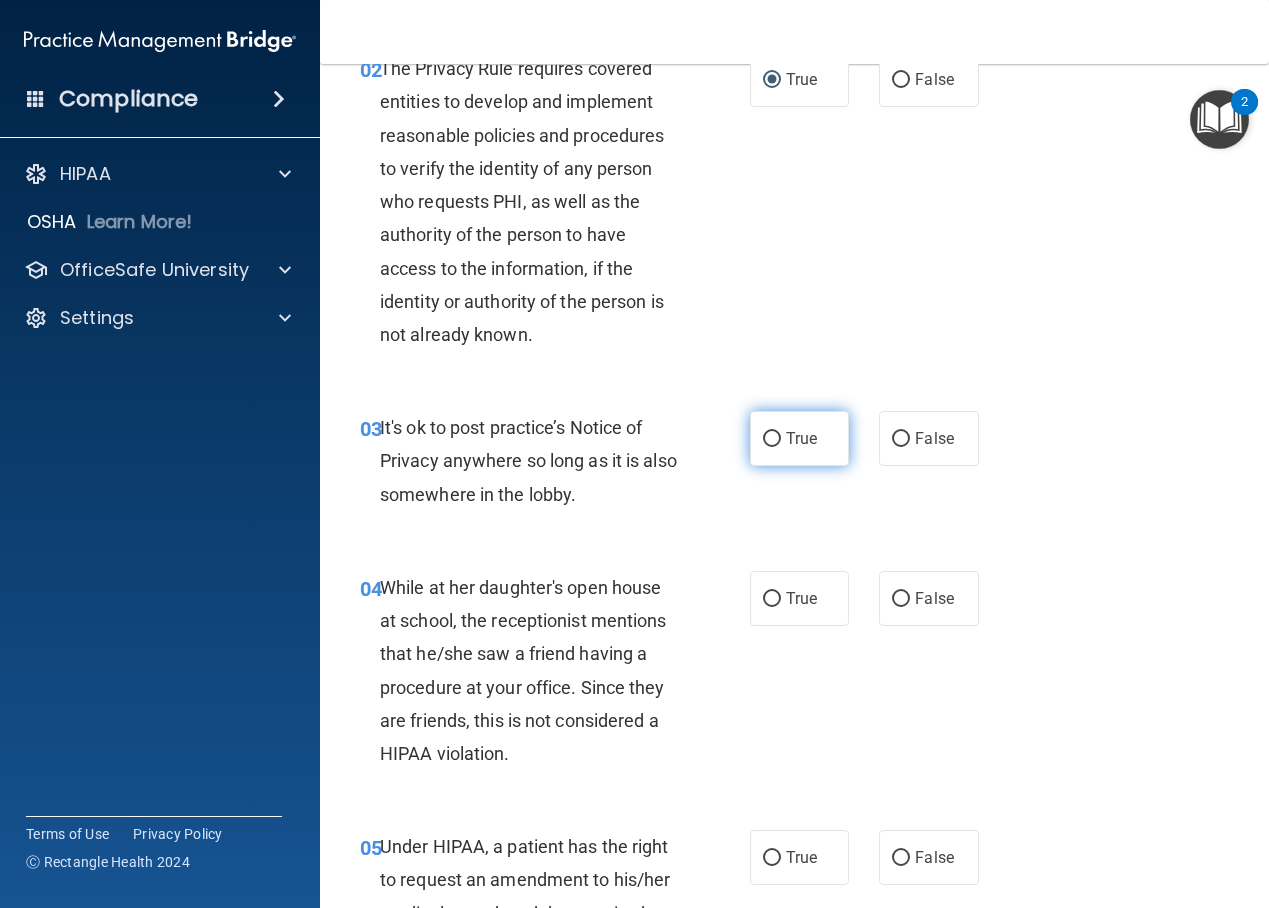 click on "True" at bounding box center [772, 439] 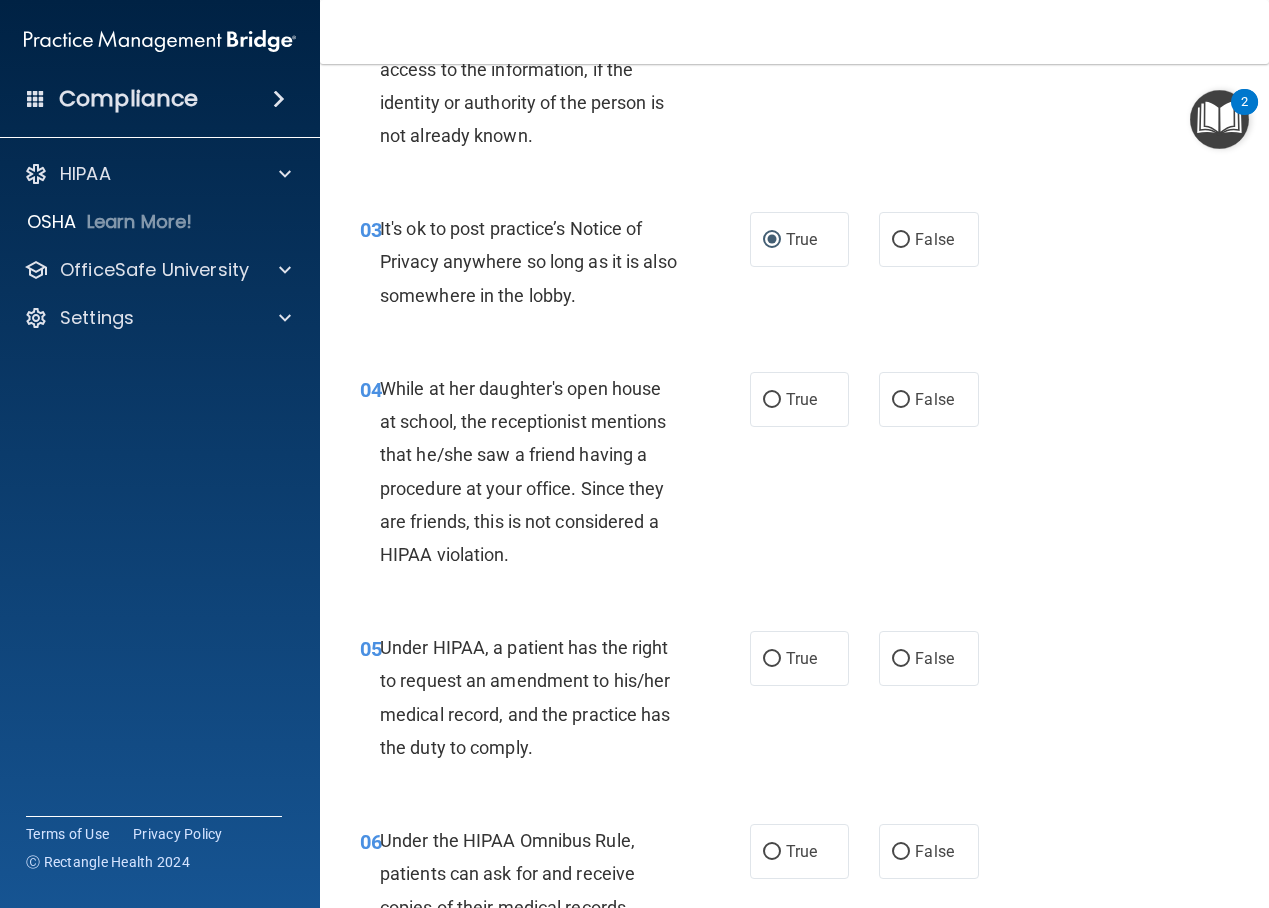 scroll, scrollTop: 499, scrollLeft: 0, axis: vertical 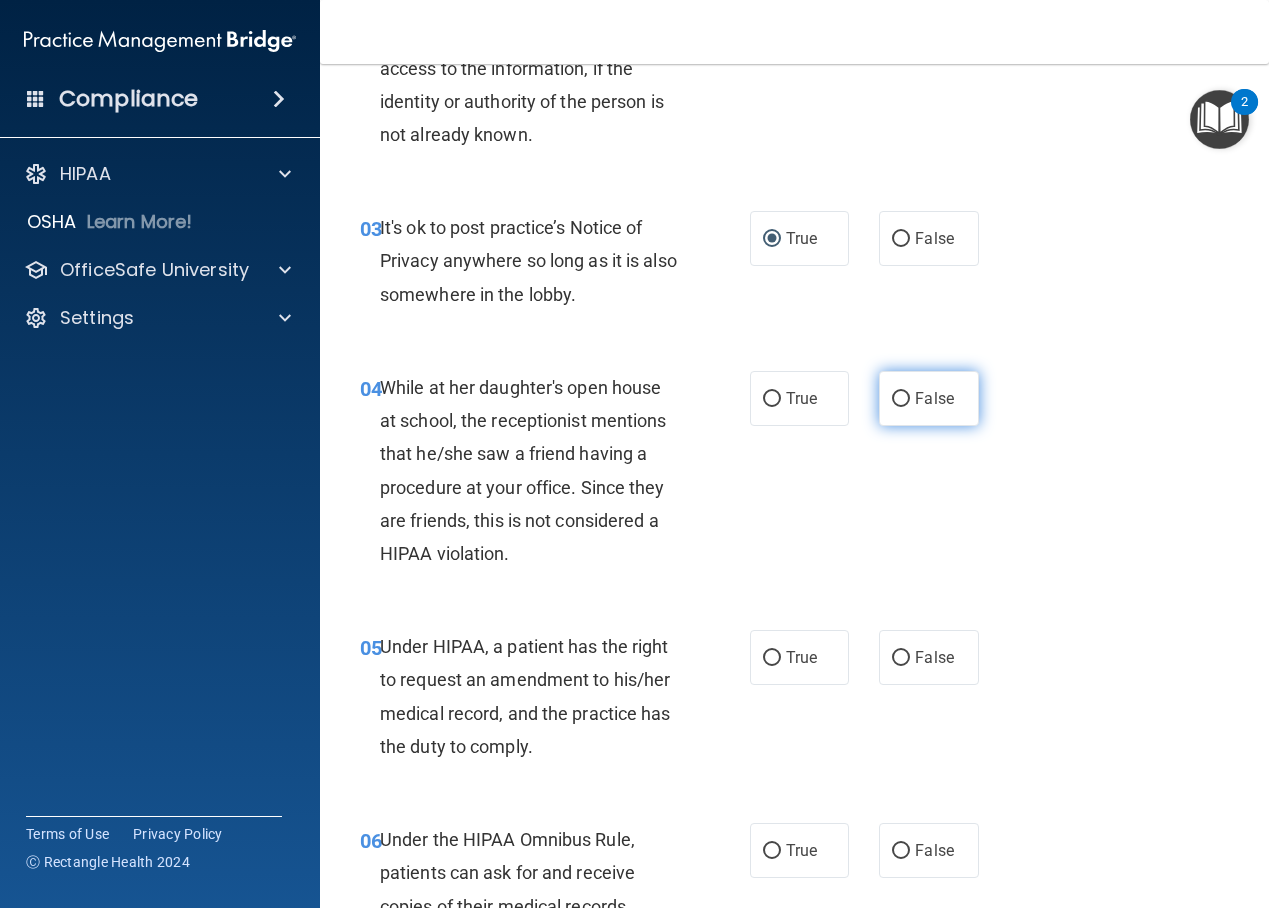 click on "False" at bounding box center [934, 398] 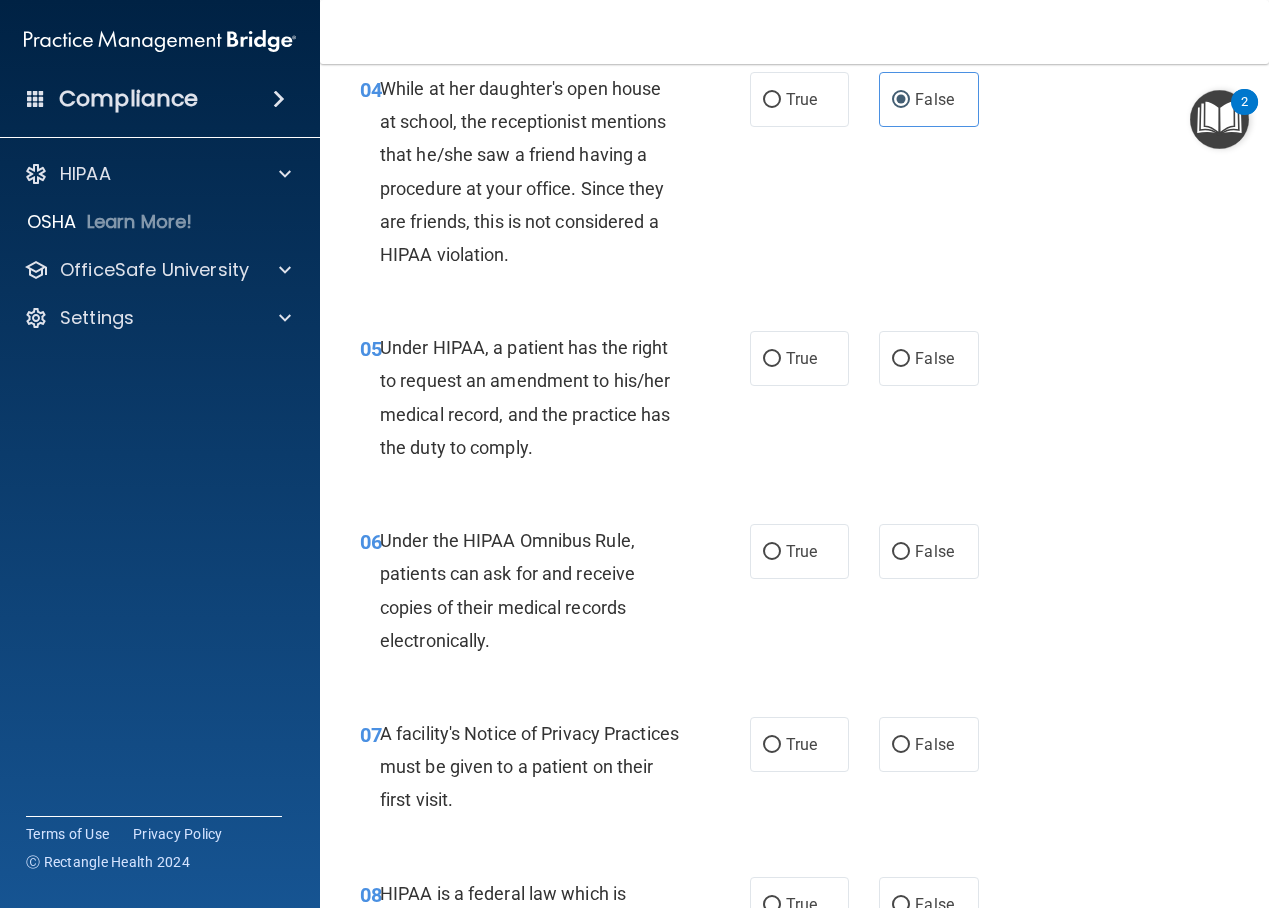 scroll, scrollTop: 799, scrollLeft: 0, axis: vertical 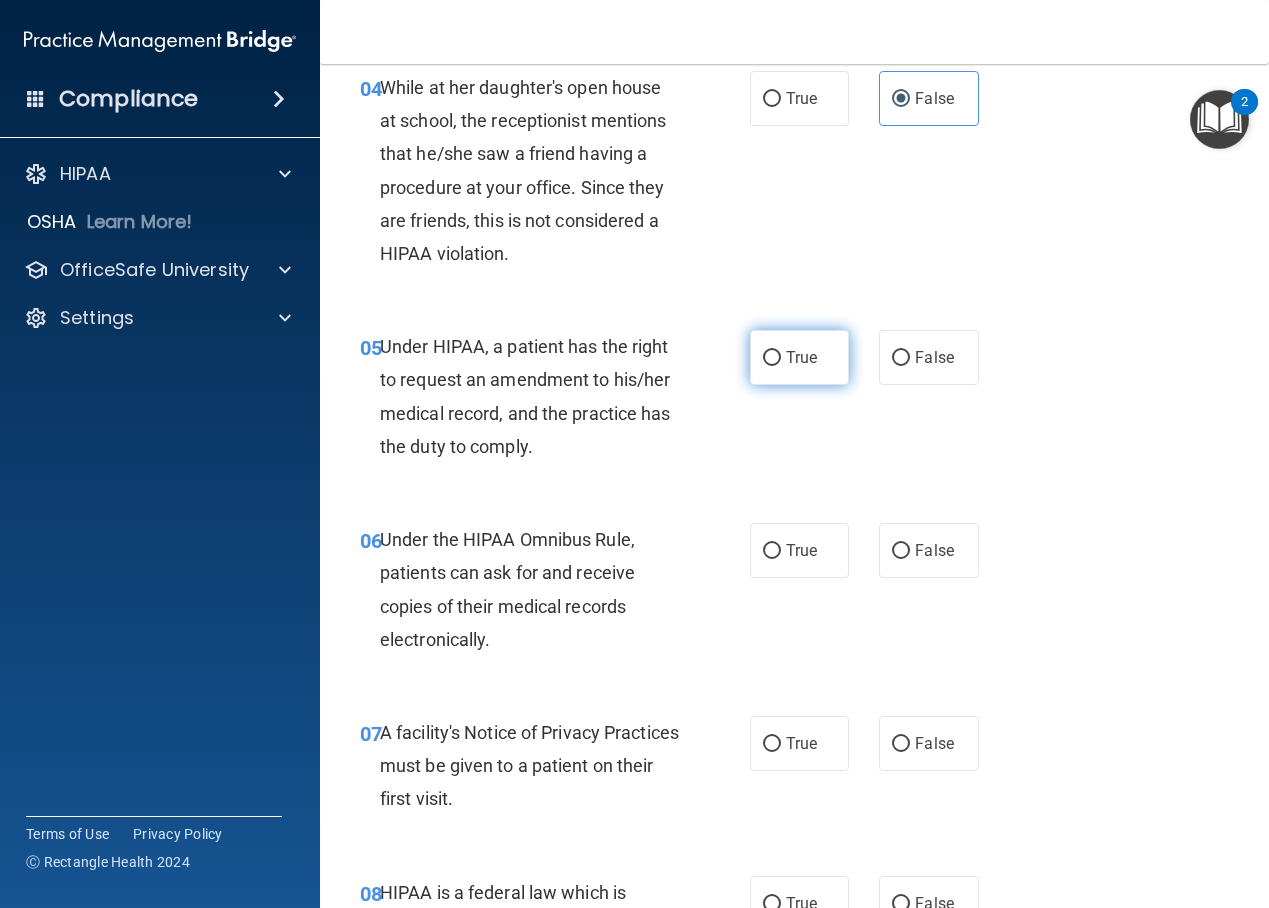 click on "True" at bounding box center [772, 358] 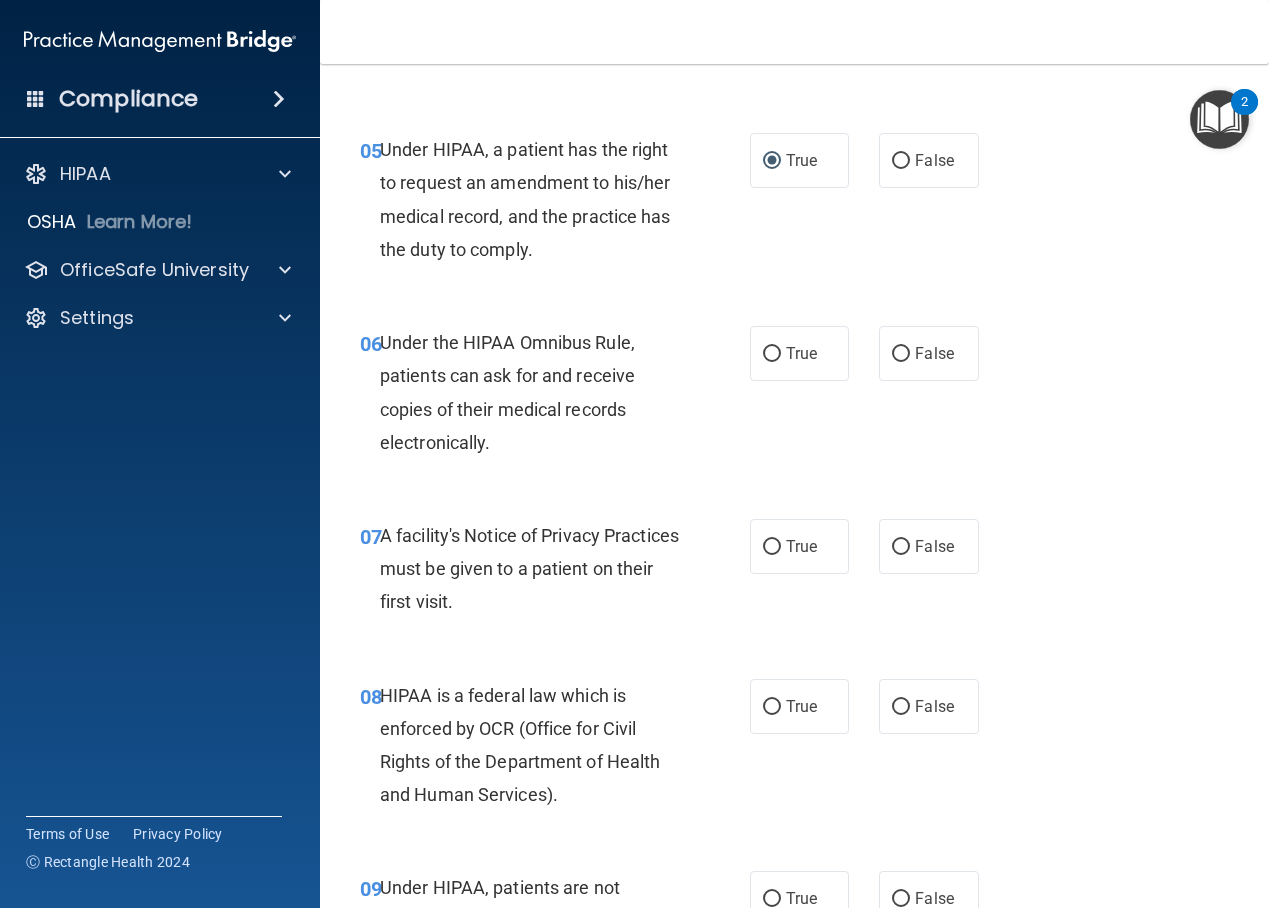 scroll, scrollTop: 998, scrollLeft: 0, axis: vertical 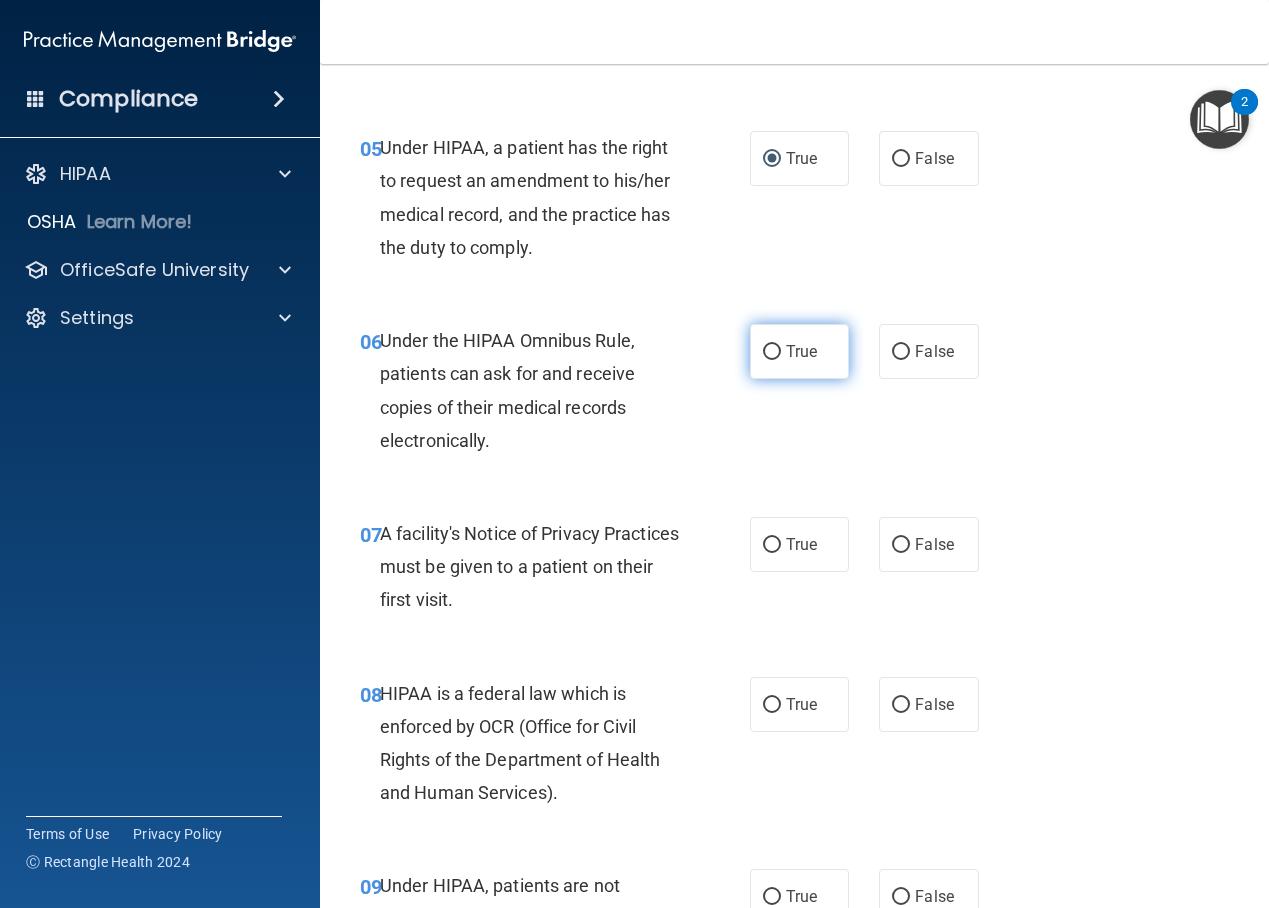 click on "True" at bounding box center (800, 351) 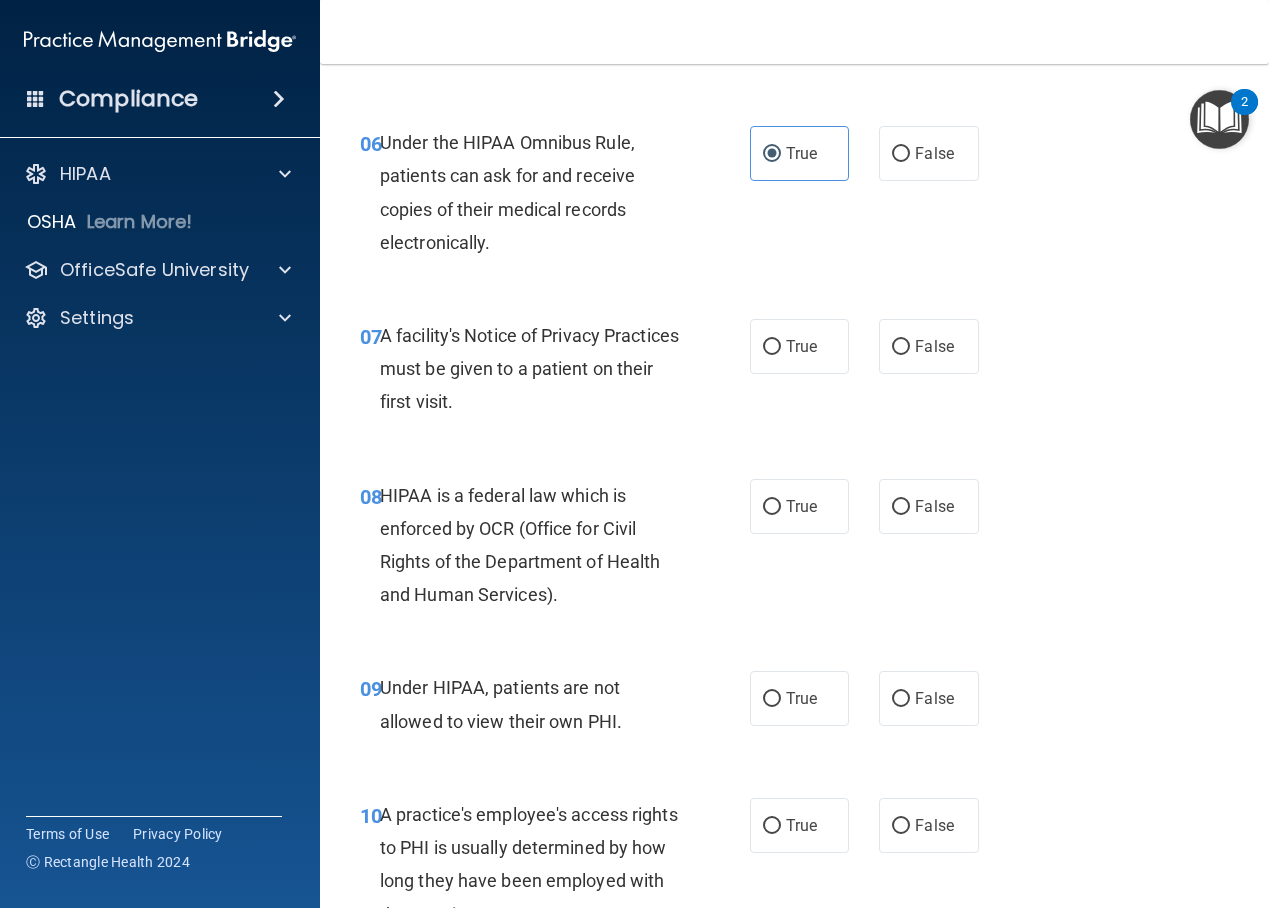 scroll, scrollTop: 1198, scrollLeft: 0, axis: vertical 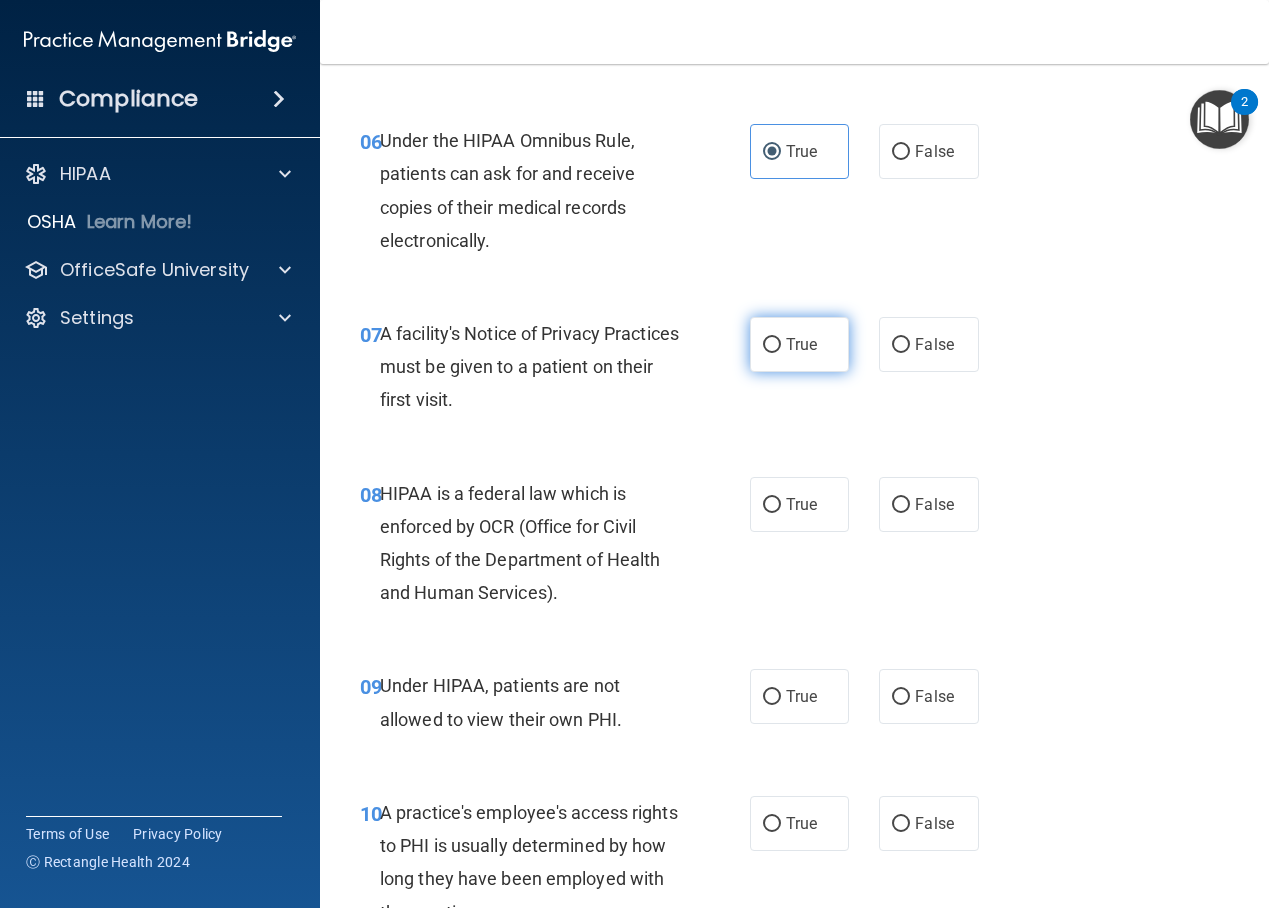 click on "True" at bounding box center [800, 344] 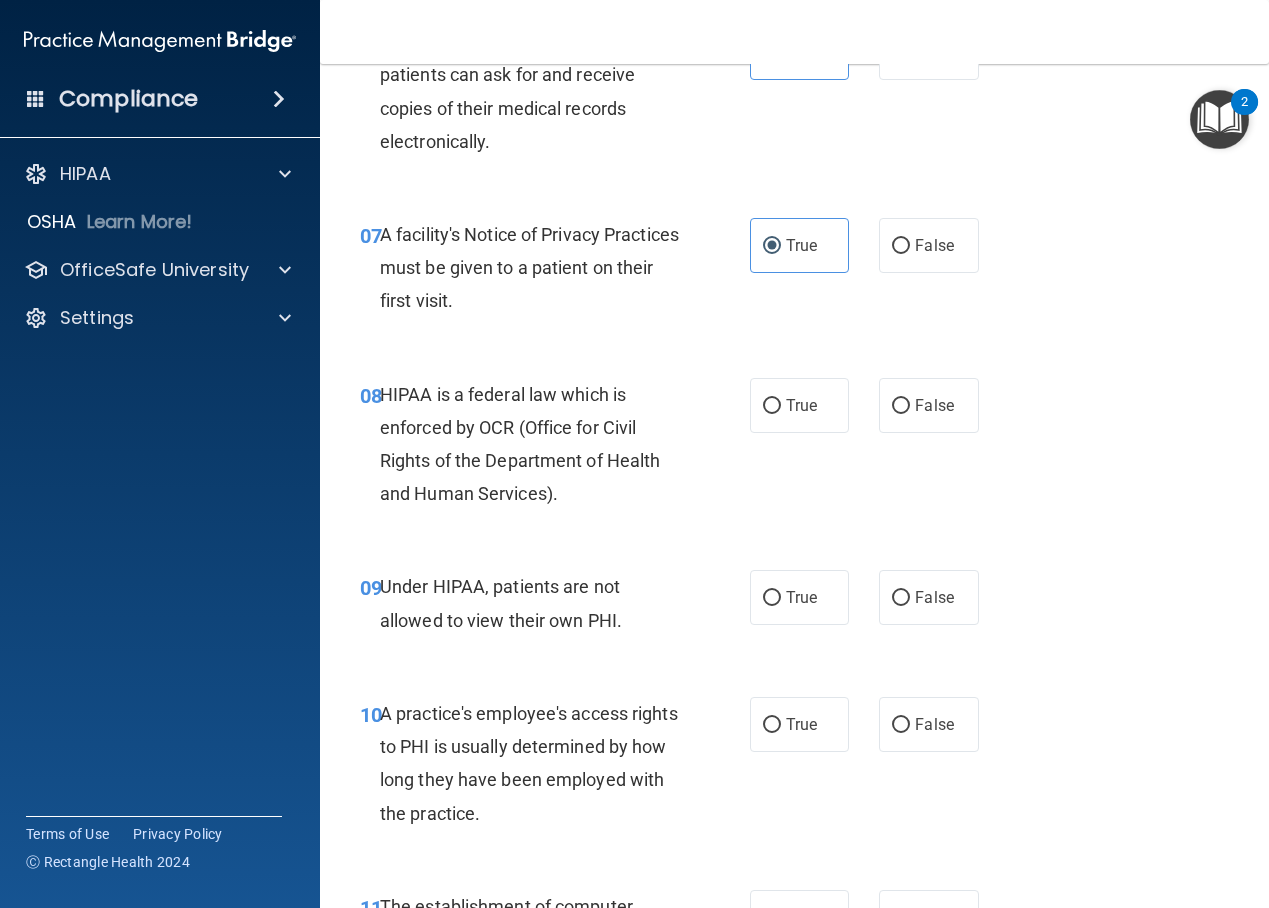 scroll, scrollTop: 1298, scrollLeft: 0, axis: vertical 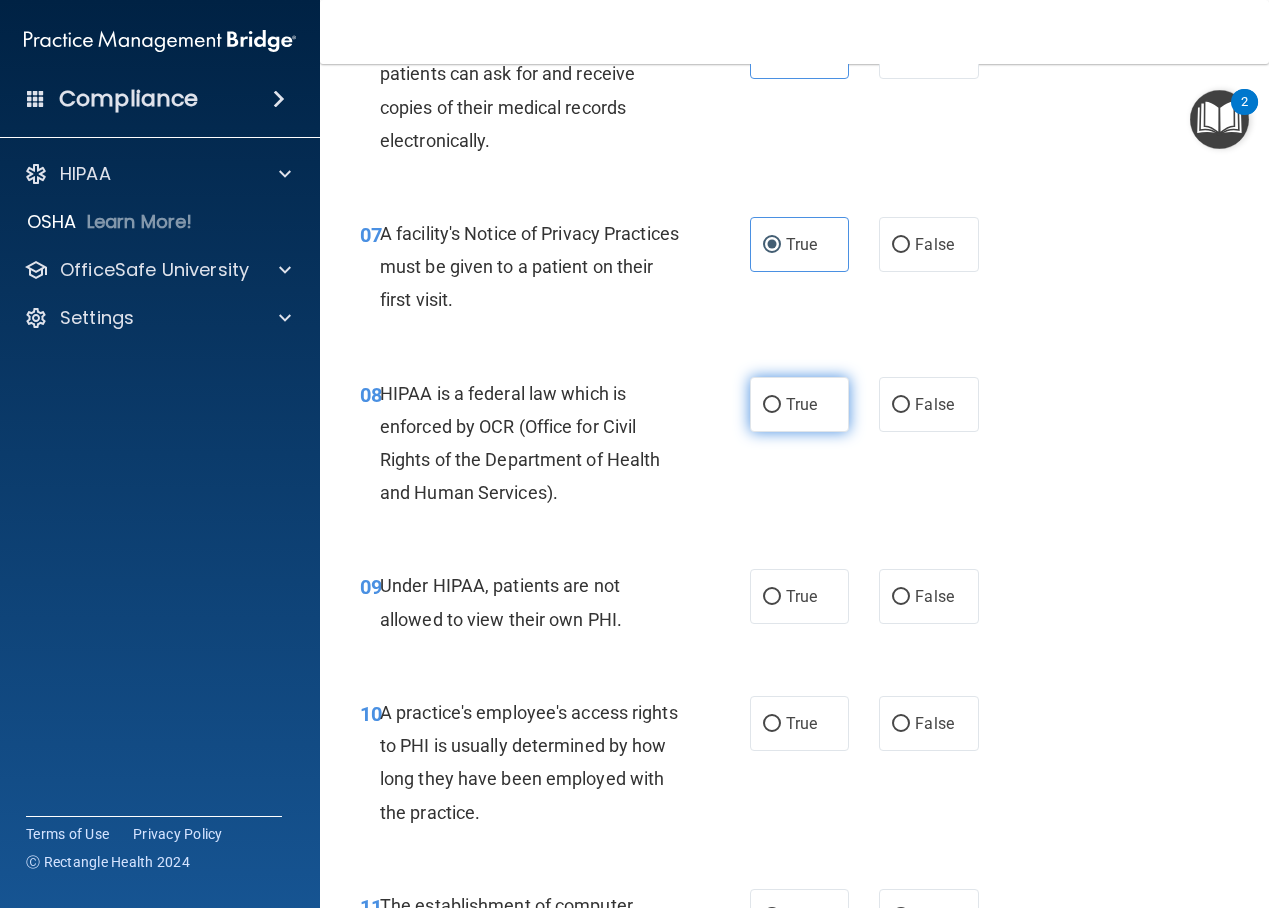 click on "True" at bounding box center [800, 404] 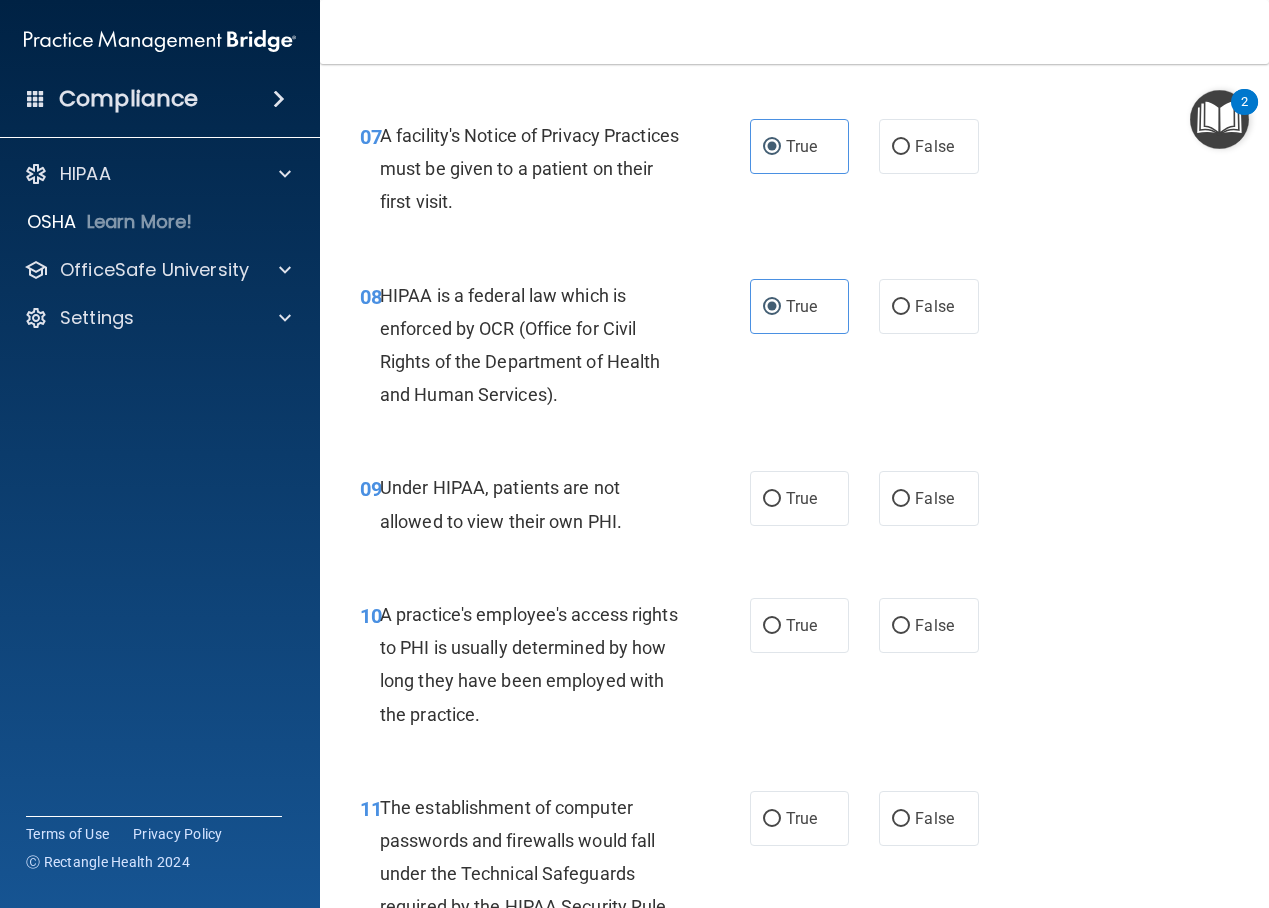 scroll, scrollTop: 1397, scrollLeft: 0, axis: vertical 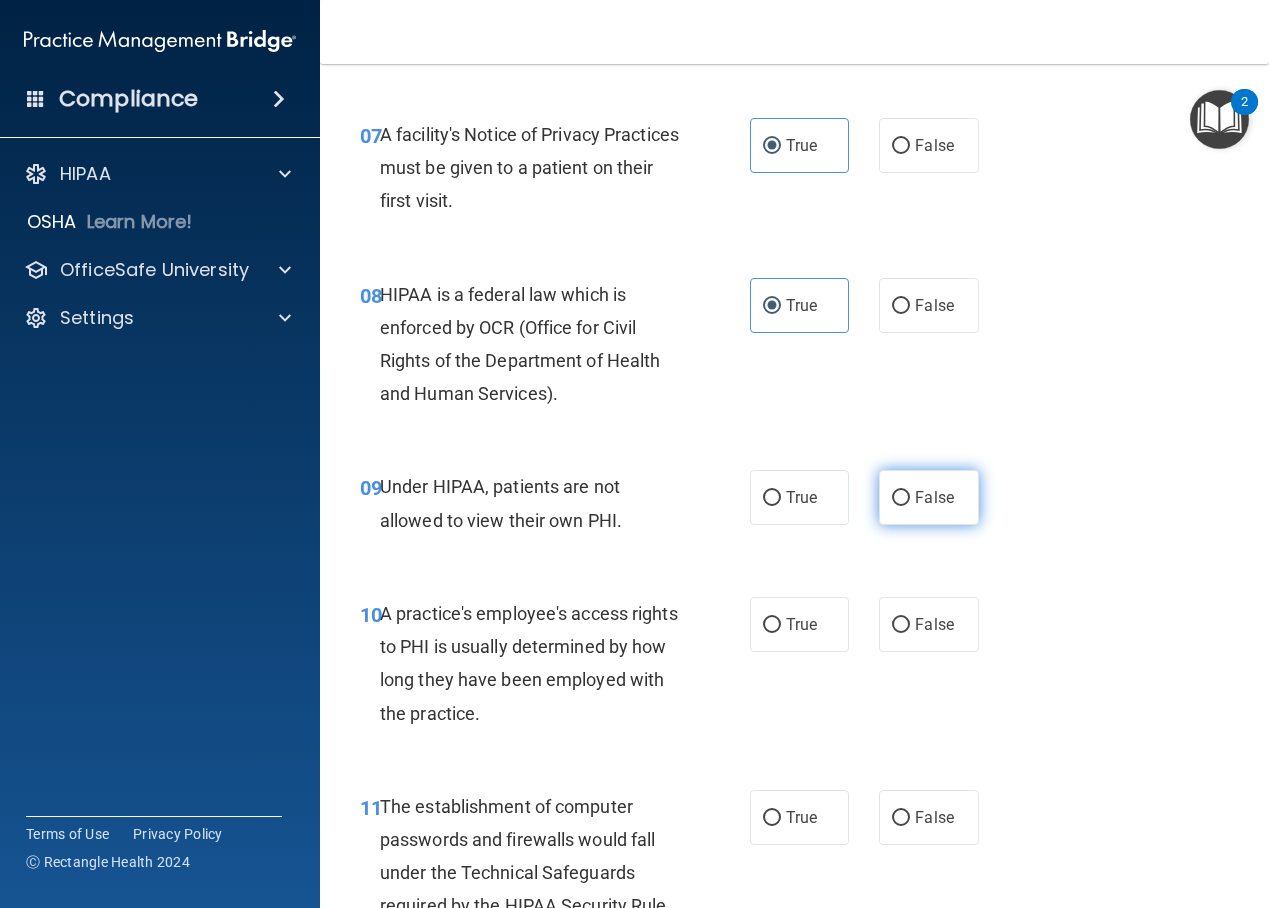 click on "False" at bounding box center [929, 497] 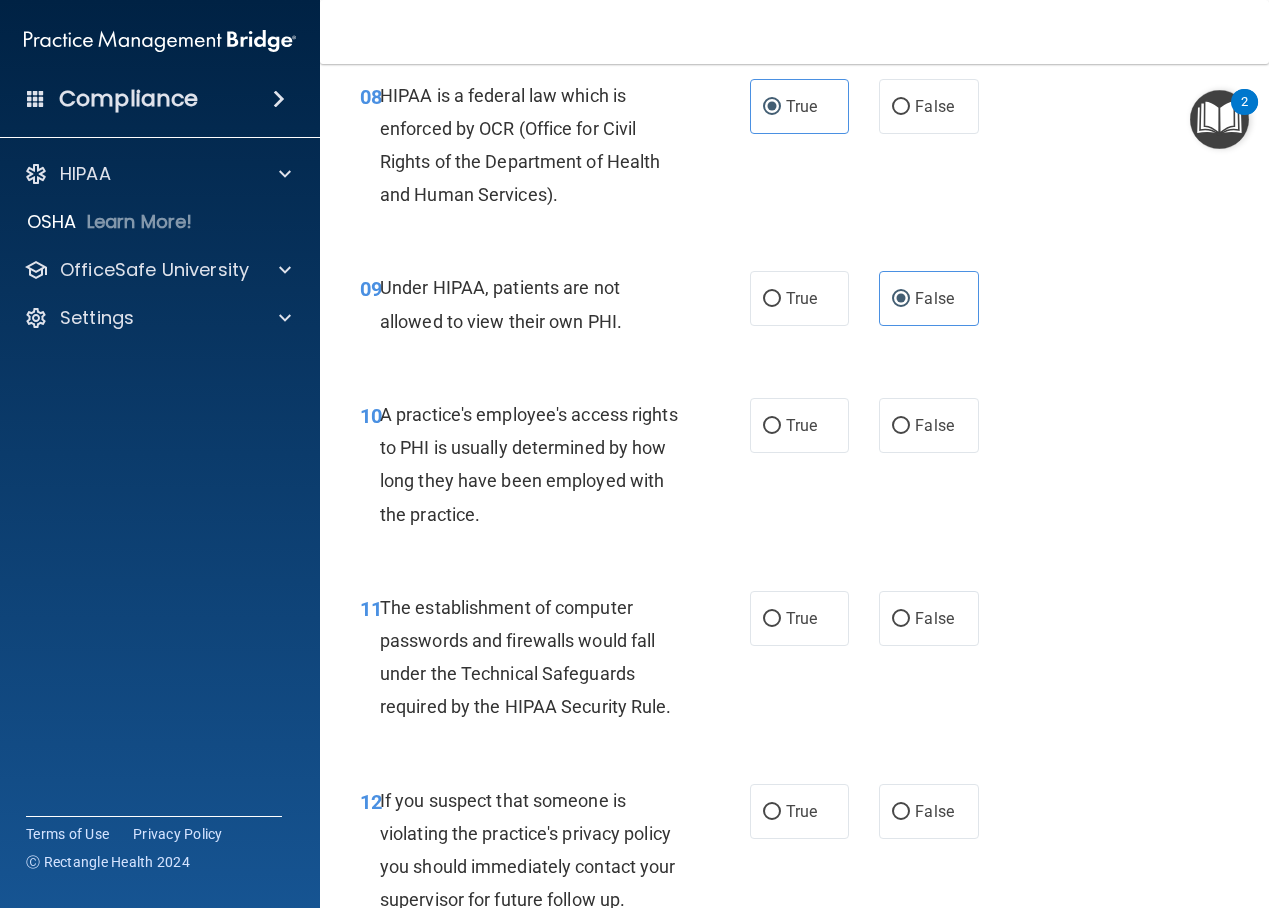 scroll, scrollTop: 1597, scrollLeft: 0, axis: vertical 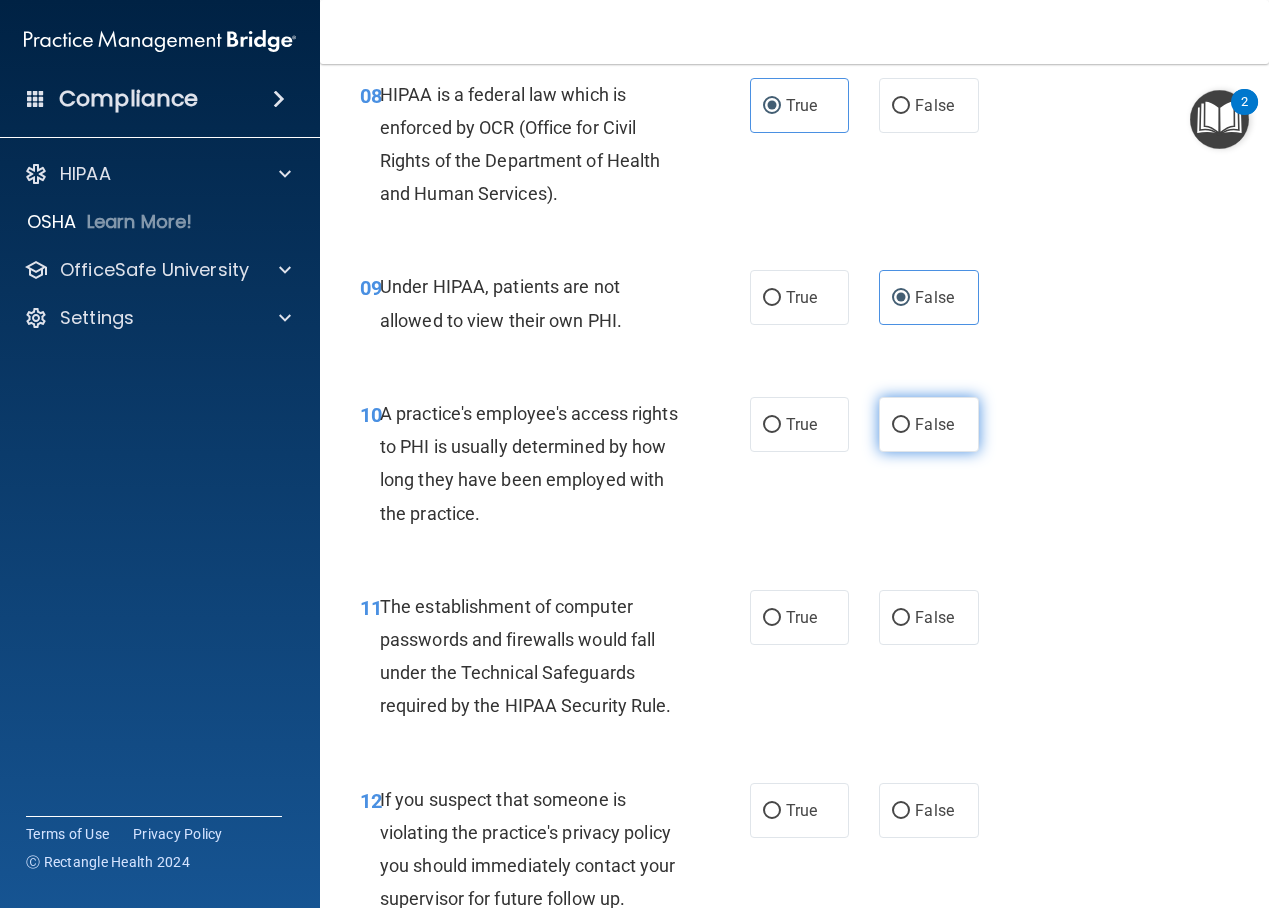 click on "False" at bounding box center (929, 424) 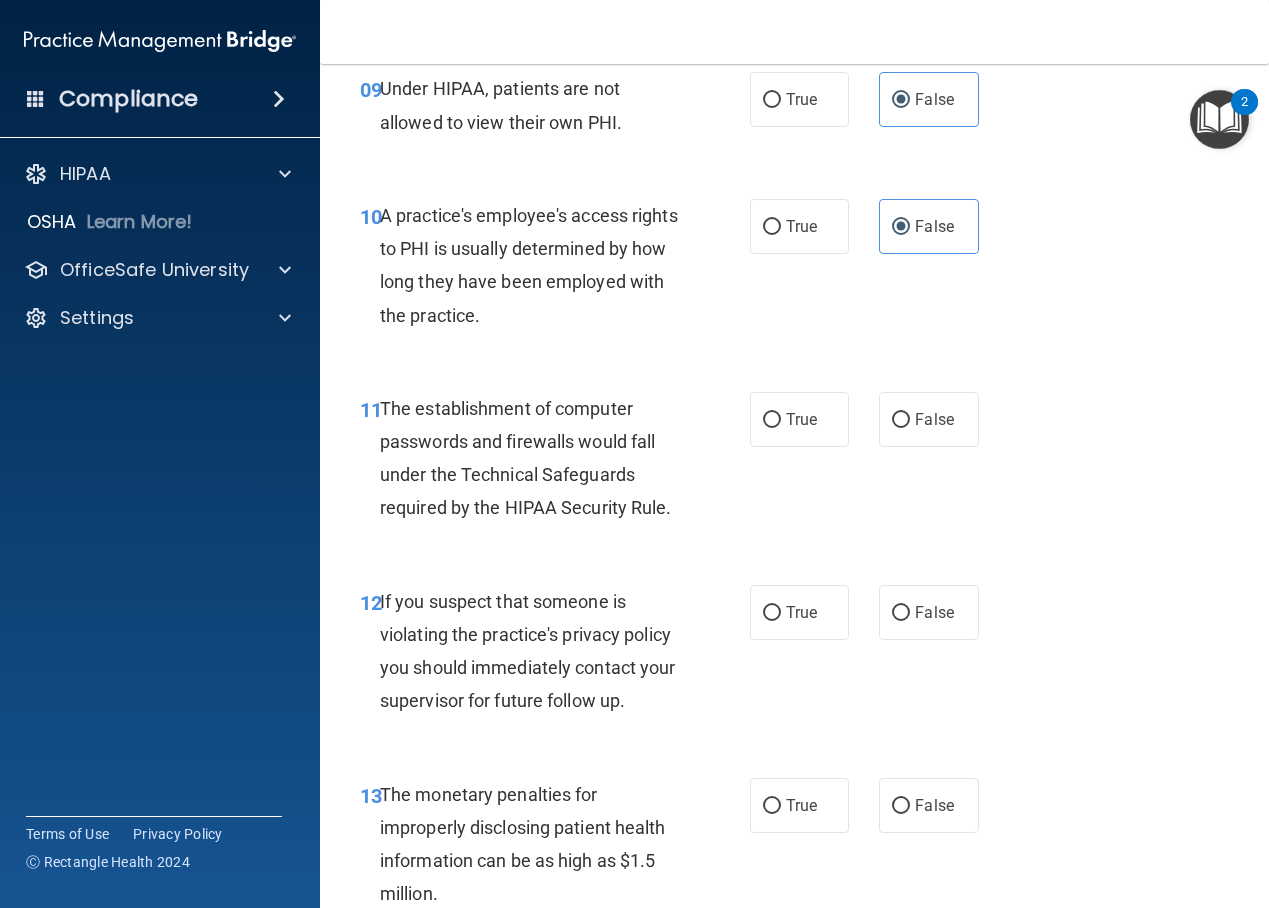 scroll, scrollTop: 1796, scrollLeft: 0, axis: vertical 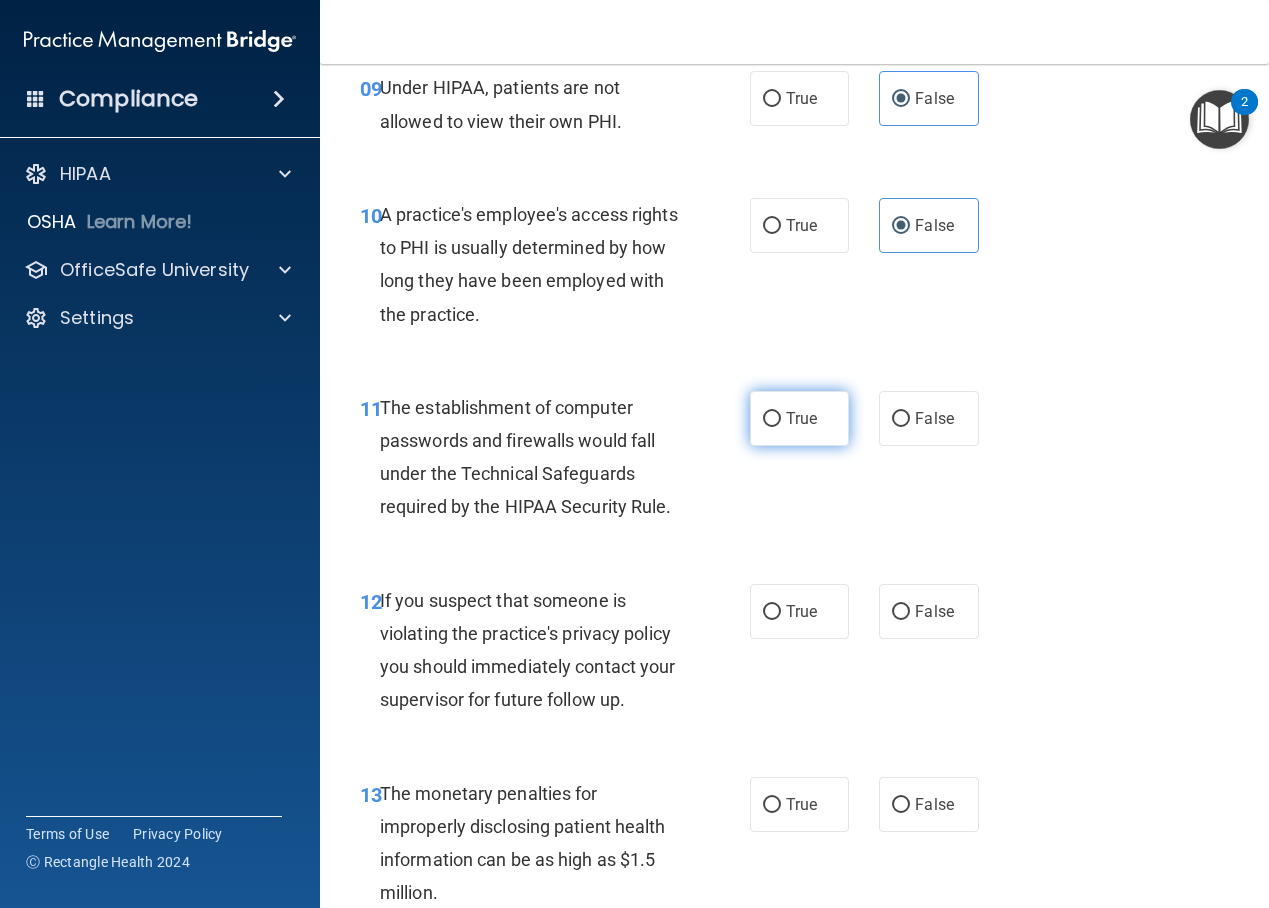 click on "True" at bounding box center (800, 418) 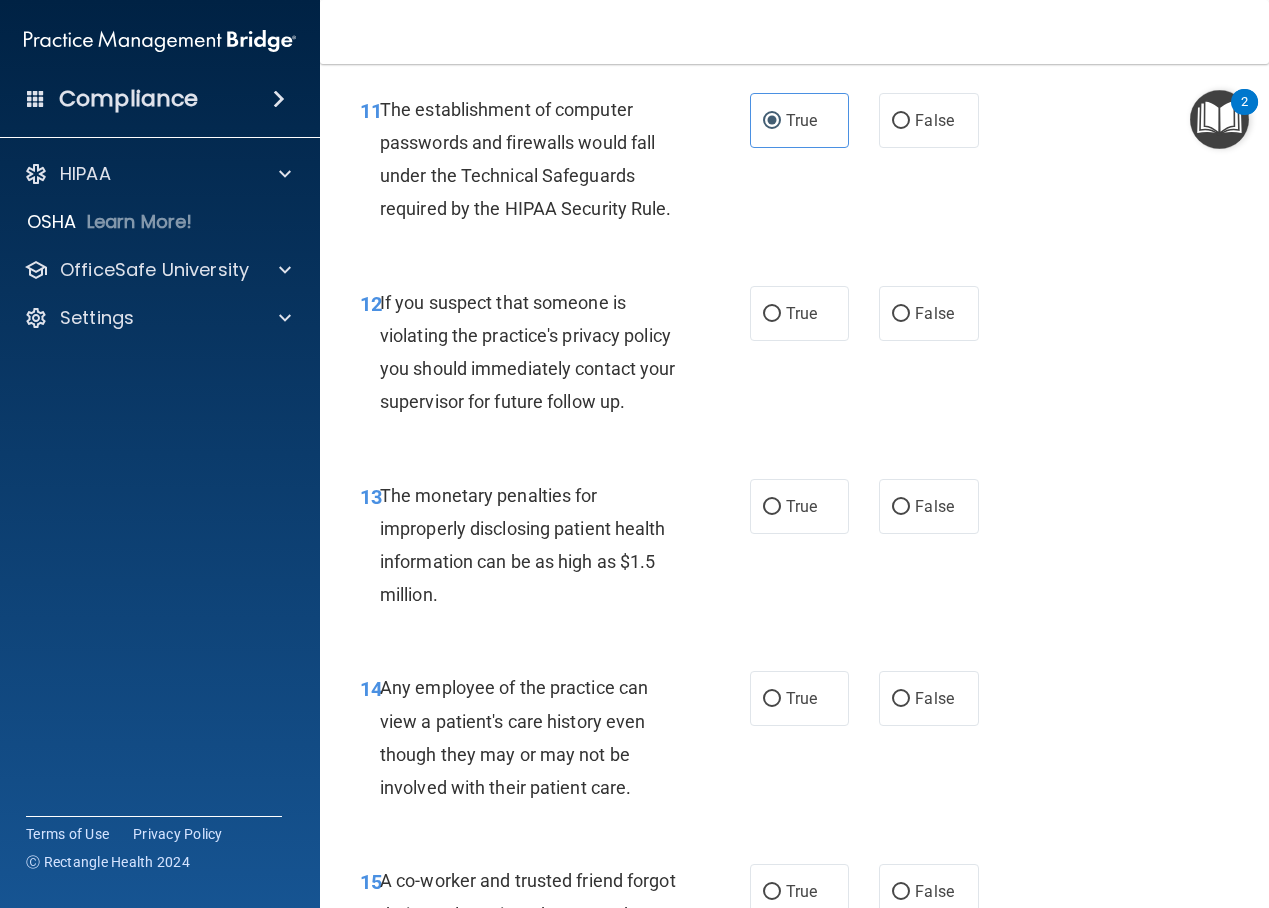 scroll, scrollTop: 2096, scrollLeft: 0, axis: vertical 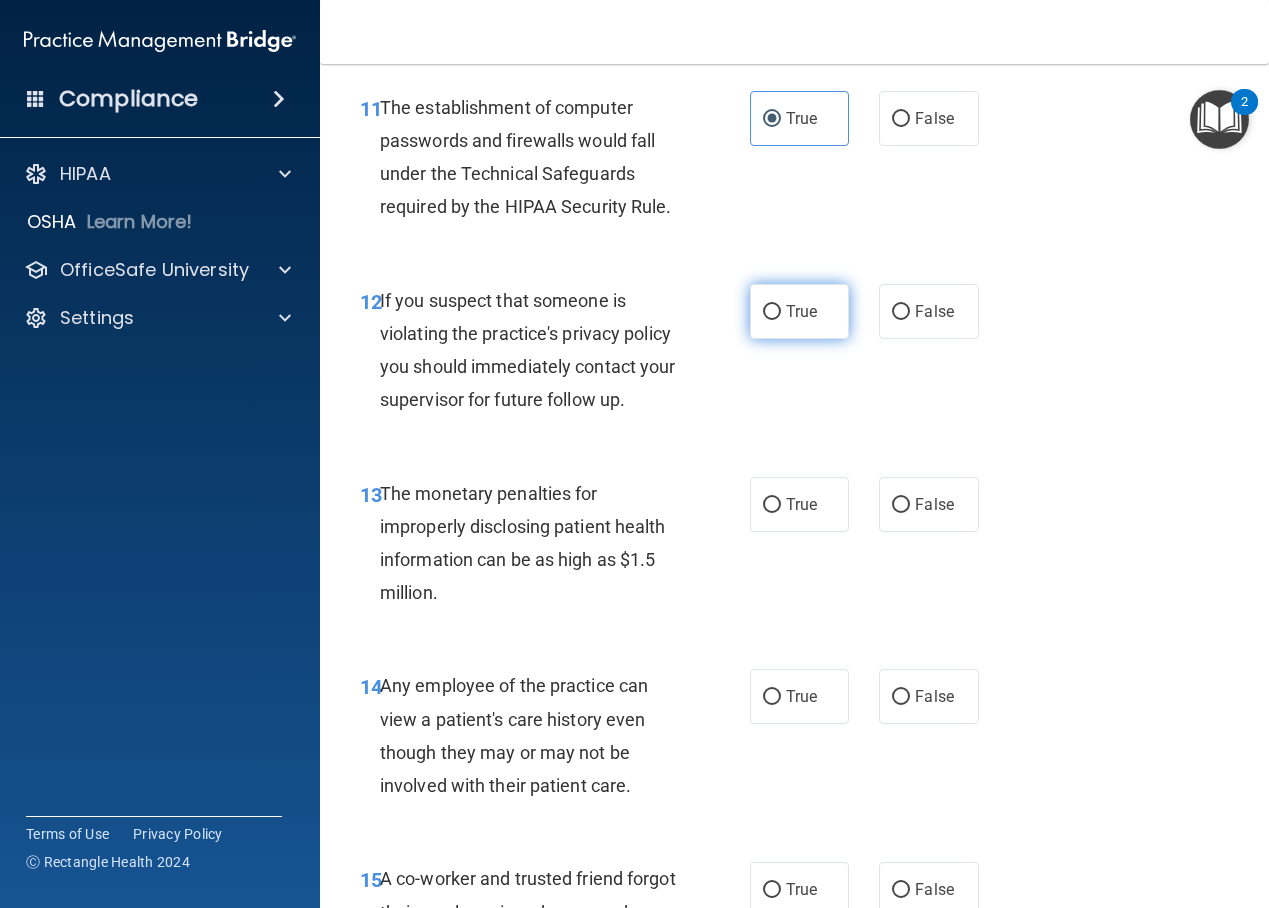 click on "True" at bounding box center (800, 311) 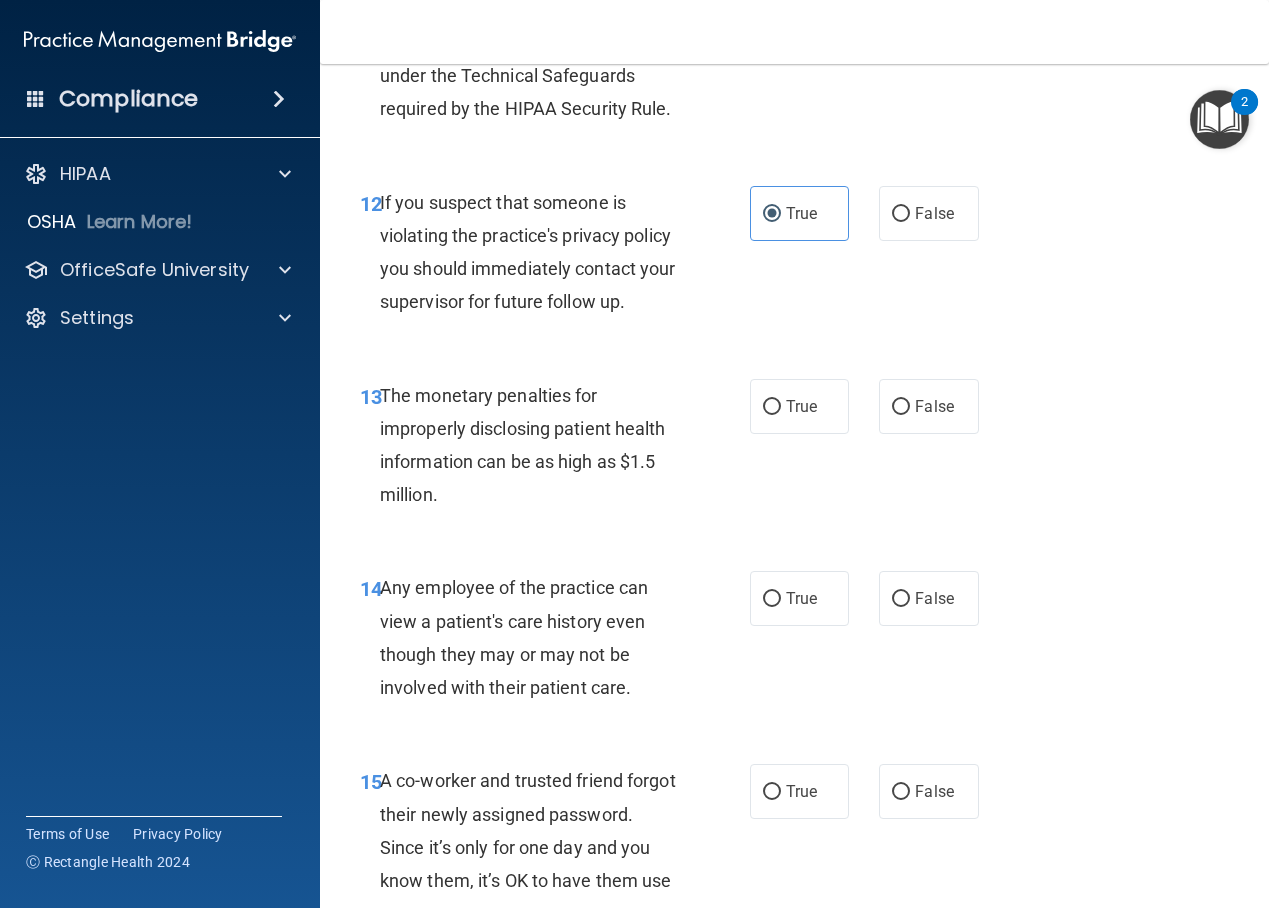 scroll, scrollTop: 2195, scrollLeft: 0, axis: vertical 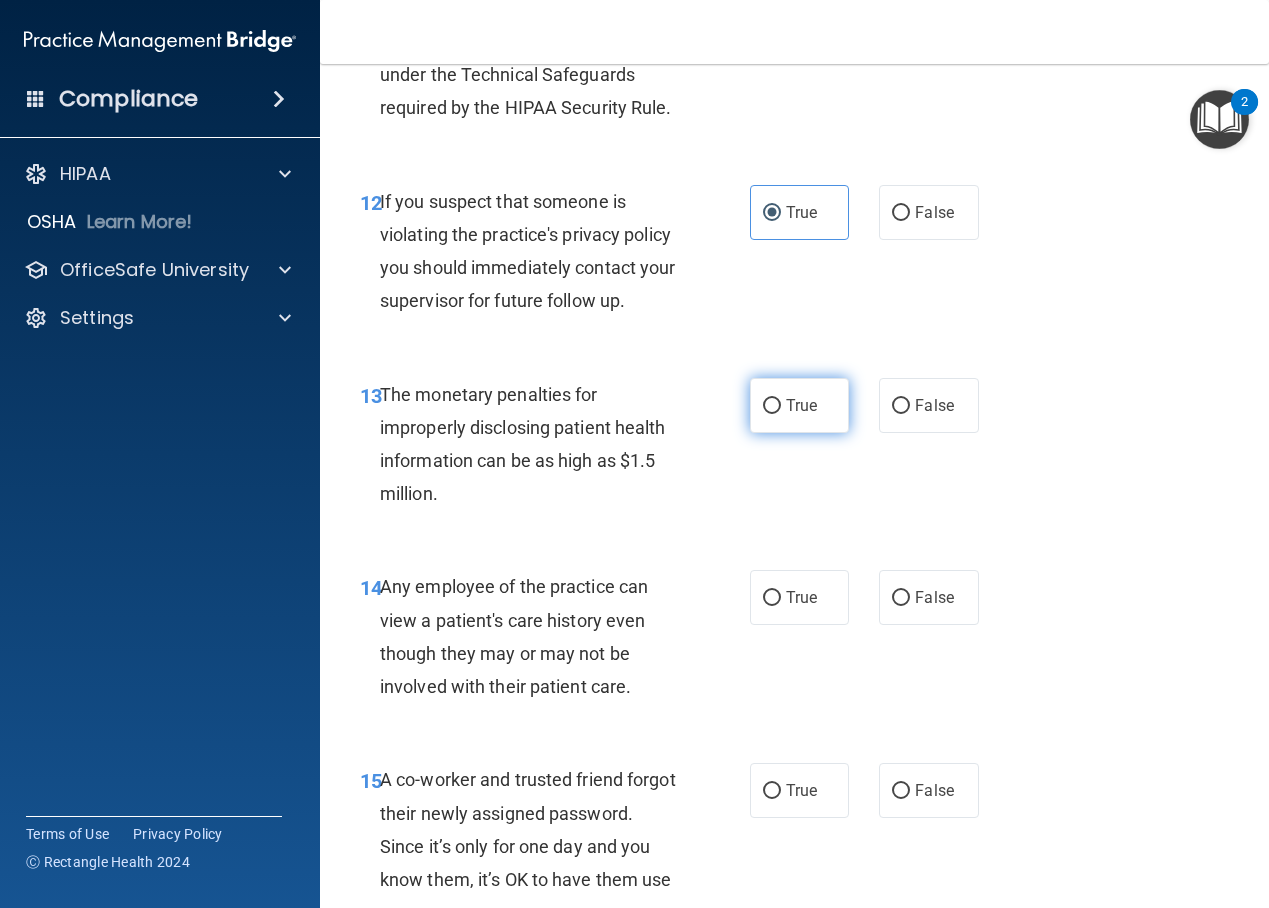 click on "True" at bounding box center [800, 405] 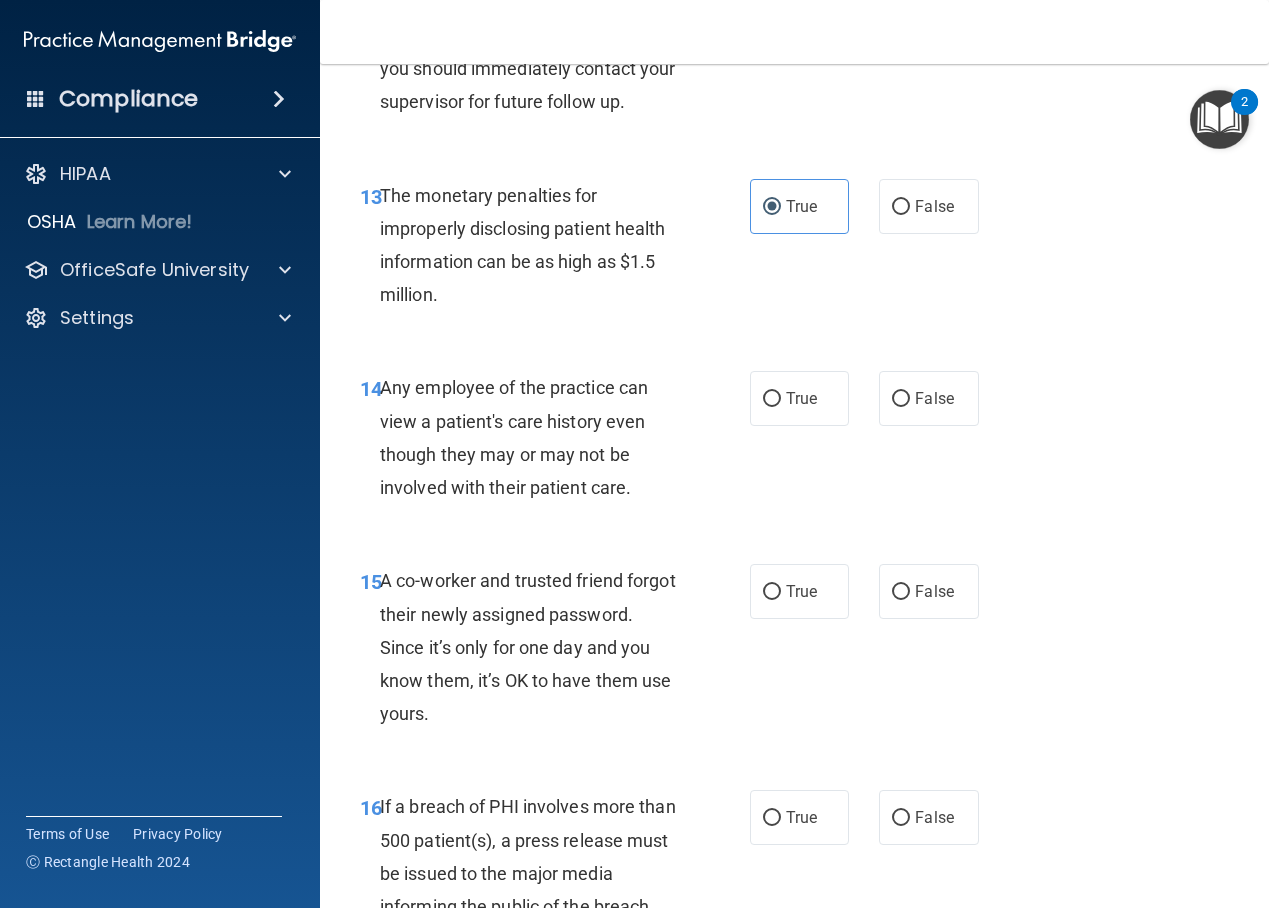 scroll, scrollTop: 2395, scrollLeft: 0, axis: vertical 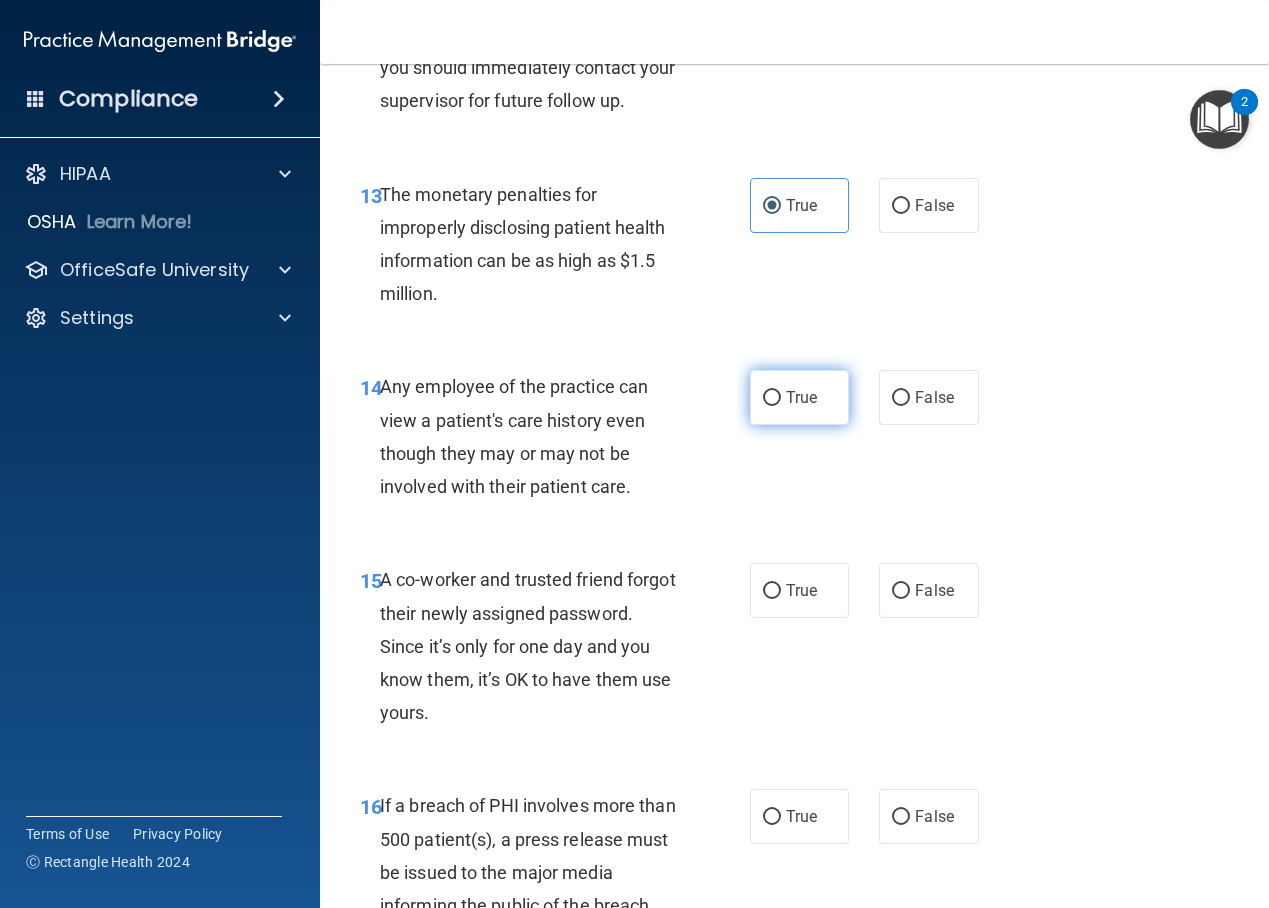 click on "True" at bounding box center (801, 397) 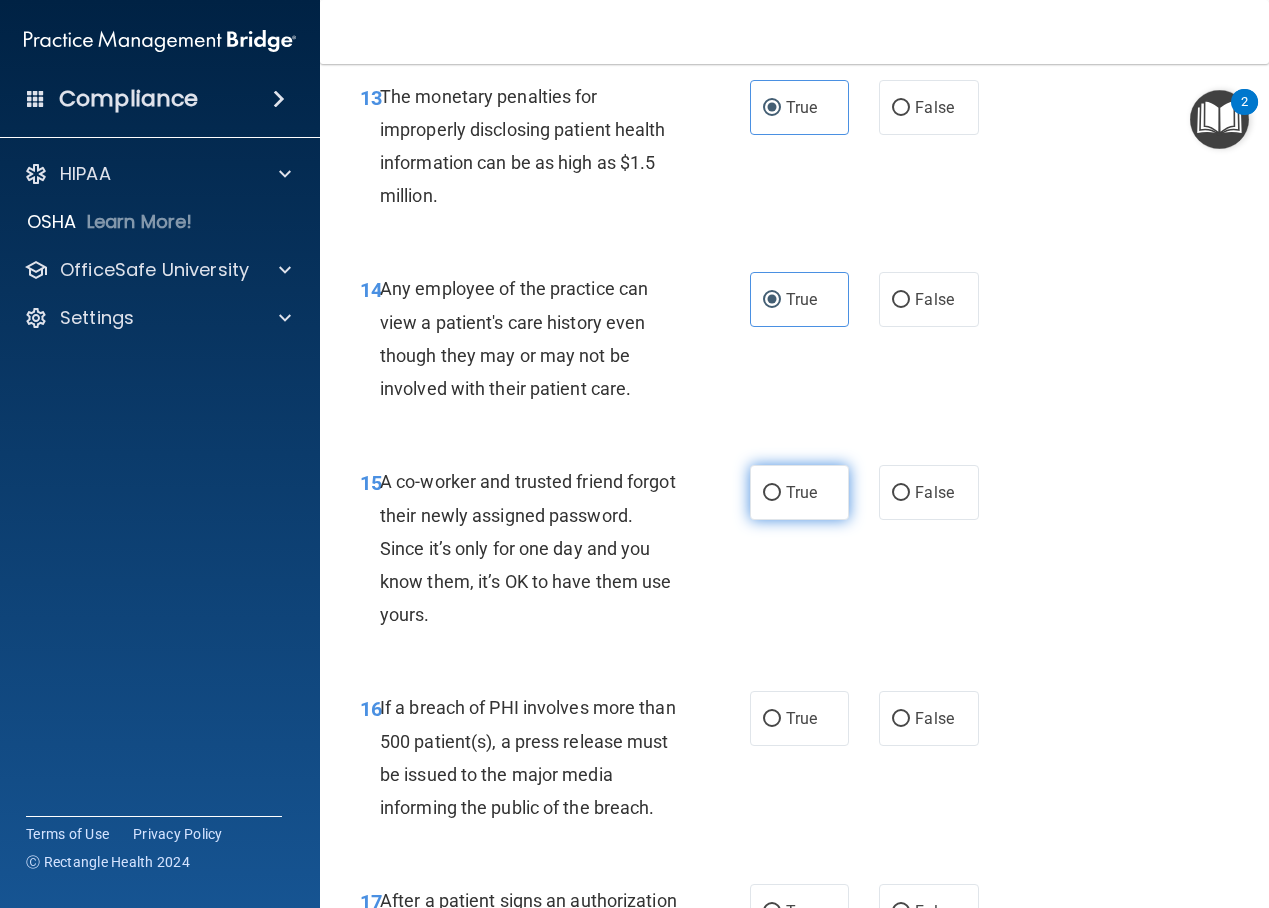 scroll, scrollTop: 2494, scrollLeft: 0, axis: vertical 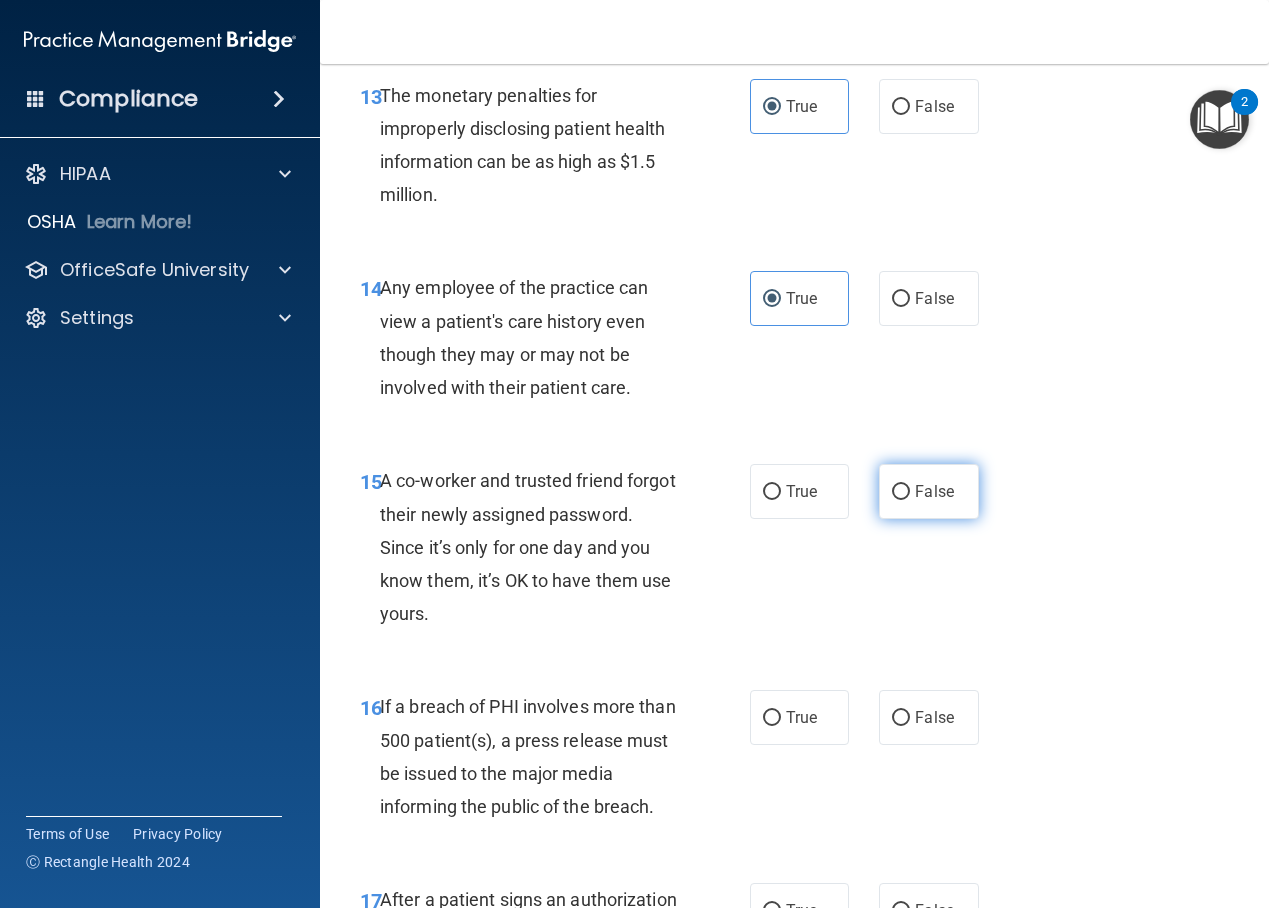 click on "False" at bounding box center [934, 491] 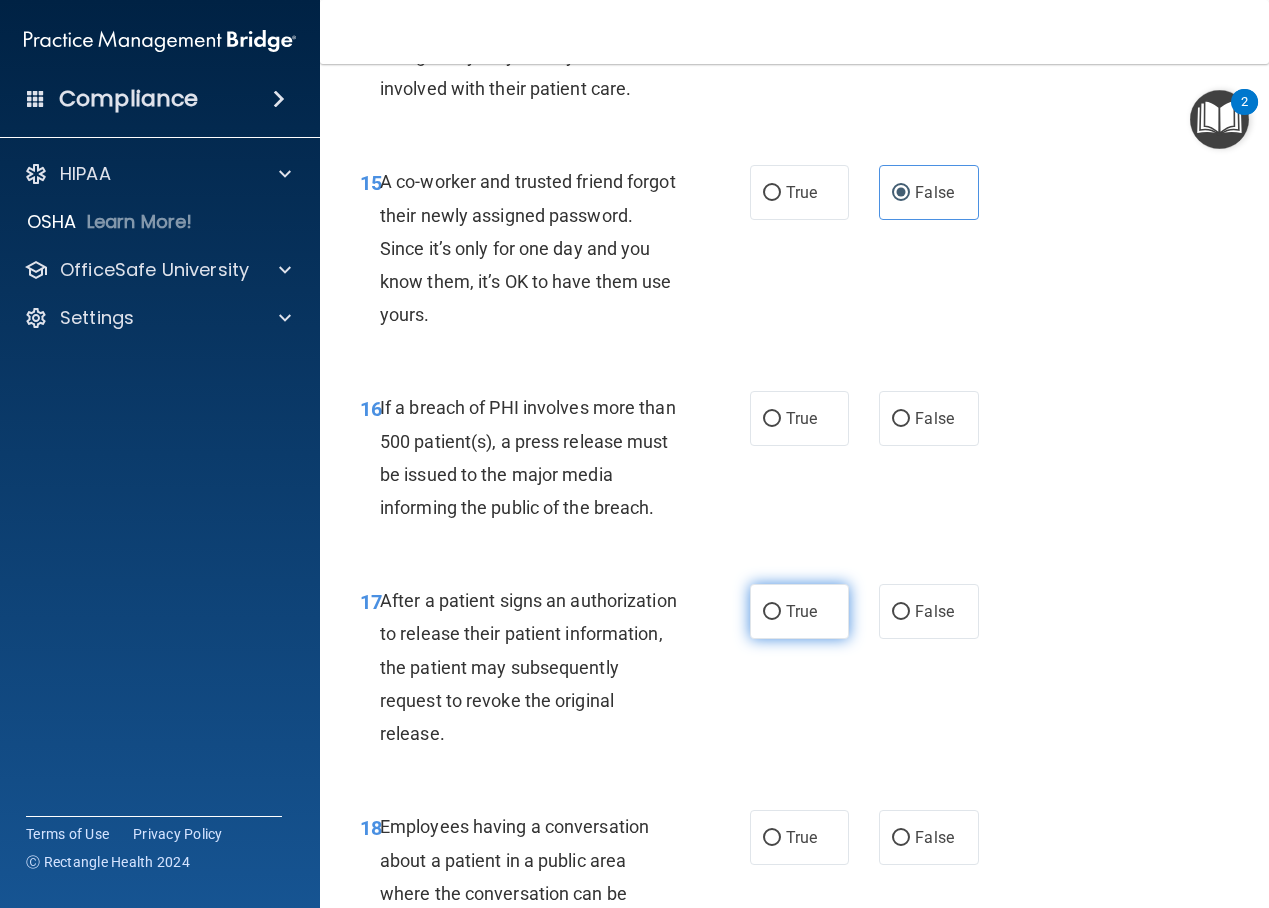 scroll, scrollTop: 2794, scrollLeft: 0, axis: vertical 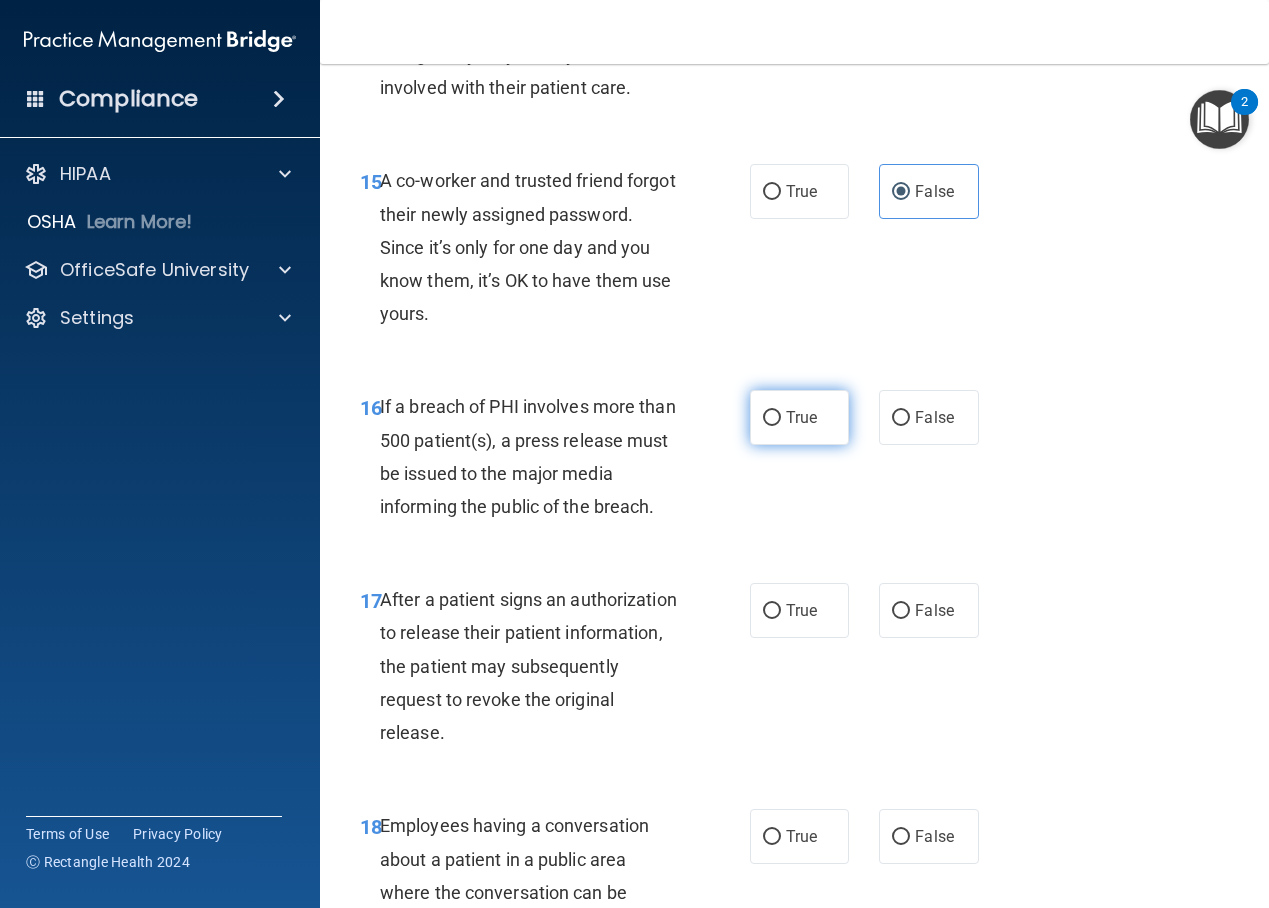 click on "True" at bounding box center (772, 418) 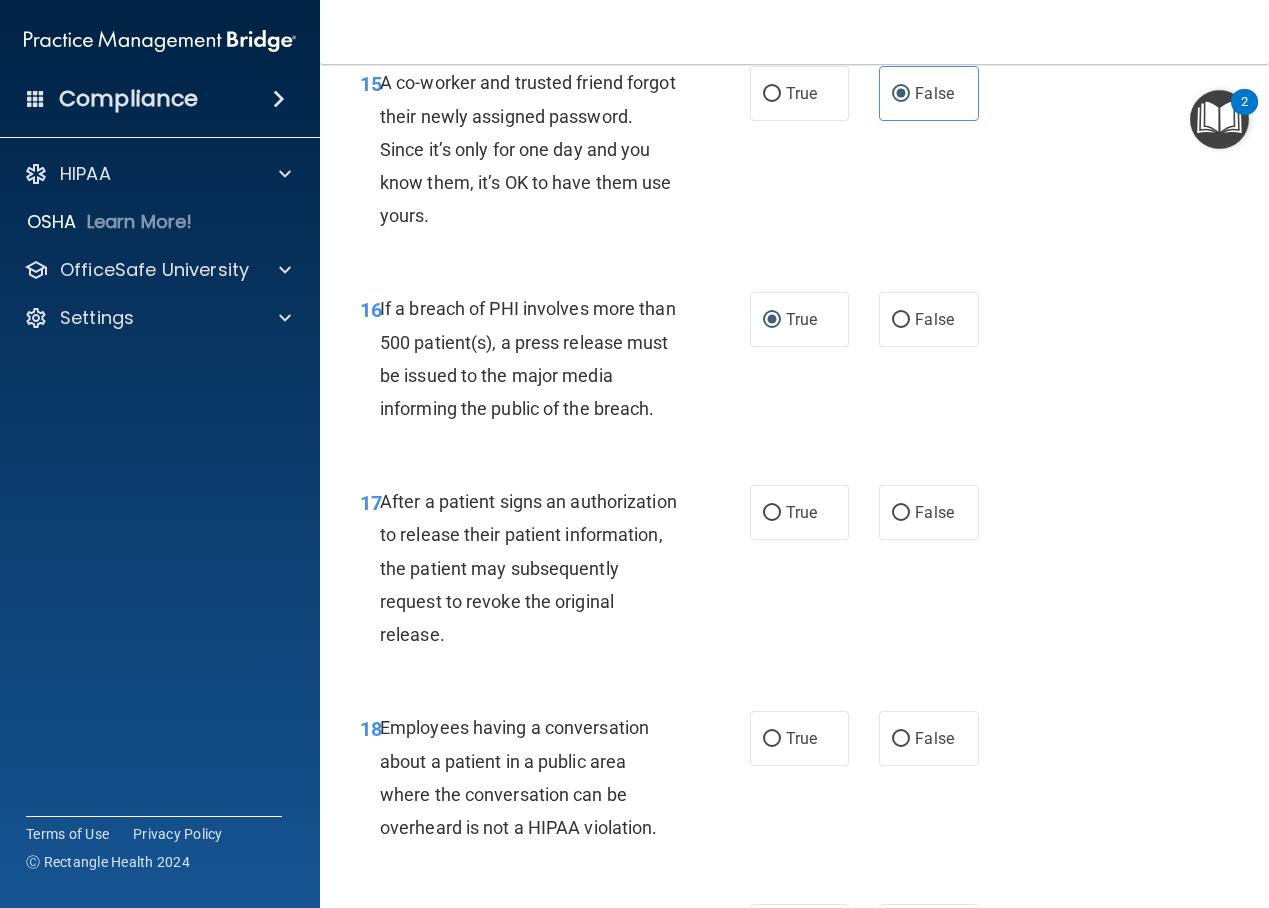 scroll, scrollTop: 2893, scrollLeft: 0, axis: vertical 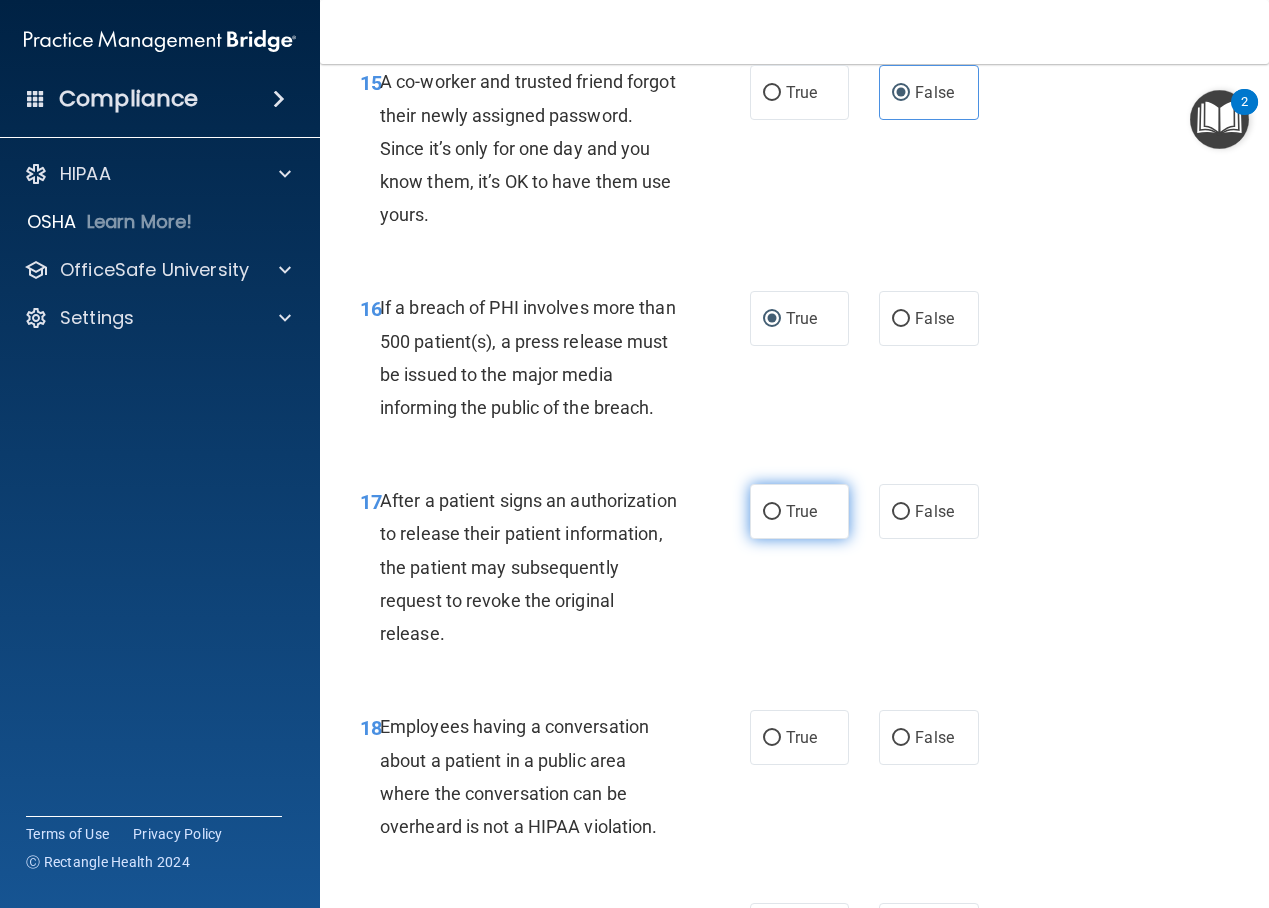 click on "True" at bounding box center [801, 511] 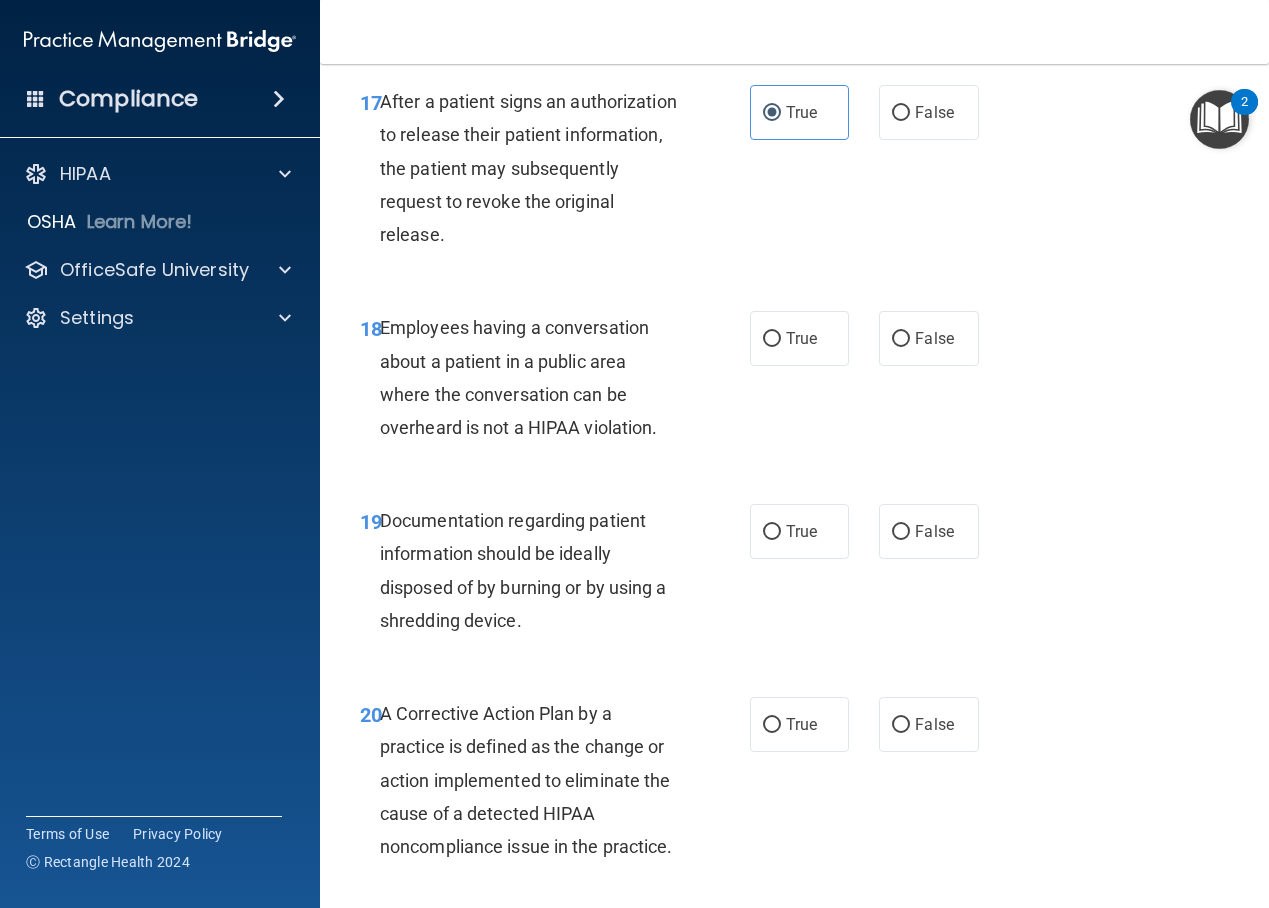 scroll, scrollTop: 3293, scrollLeft: 0, axis: vertical 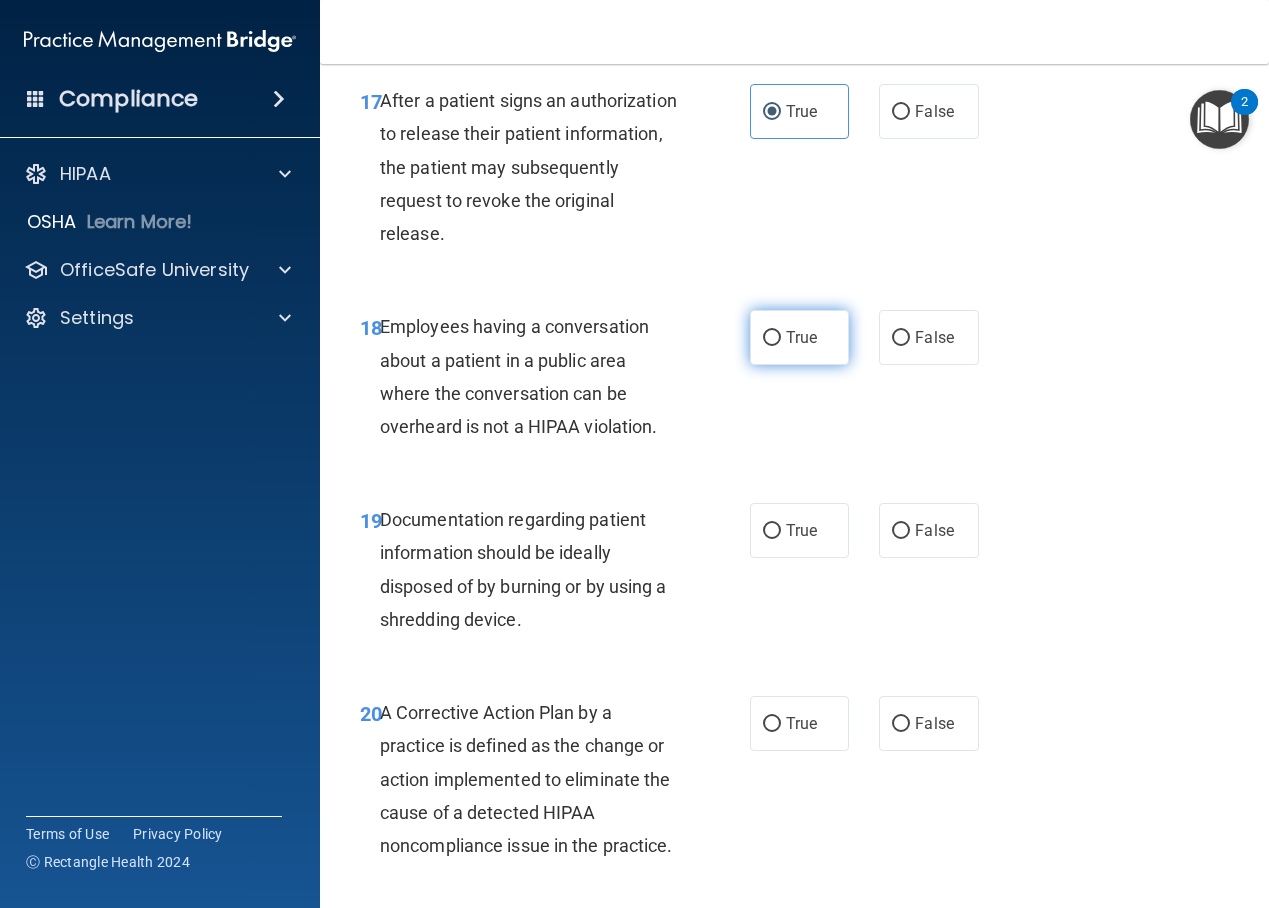click on "True" at bounding box center (801, 337) 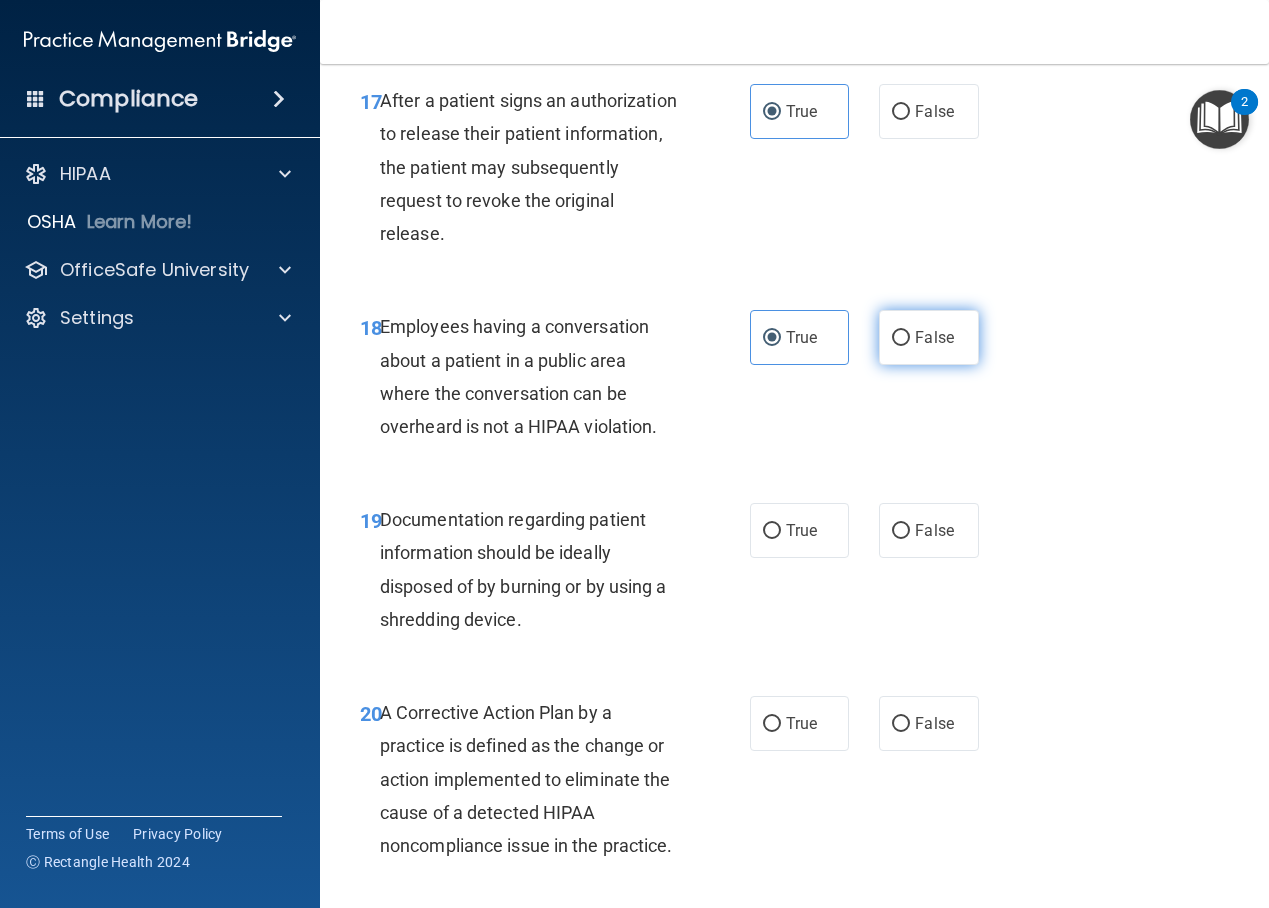 click on "False" at bounding box center (929, 337) 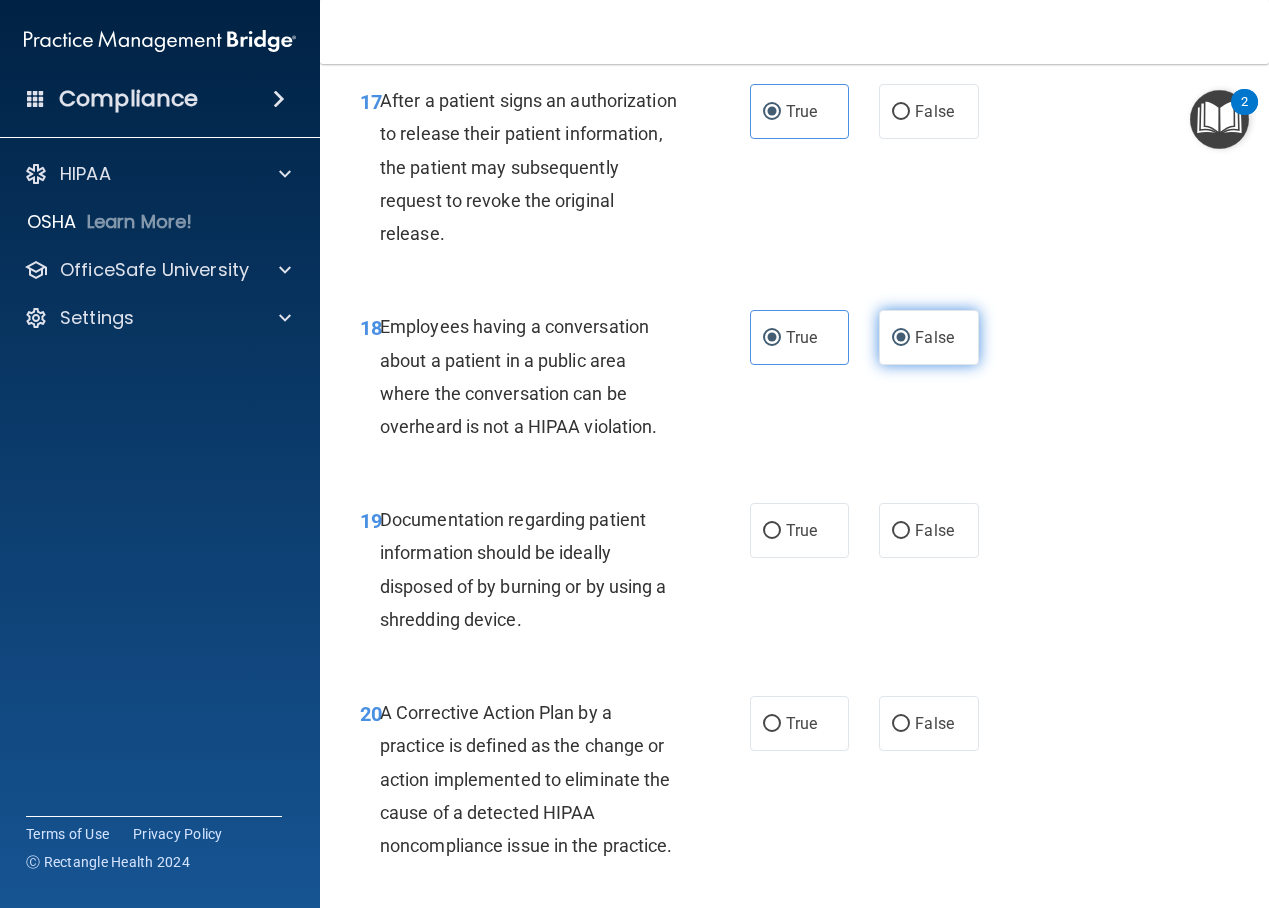 radio on "false" 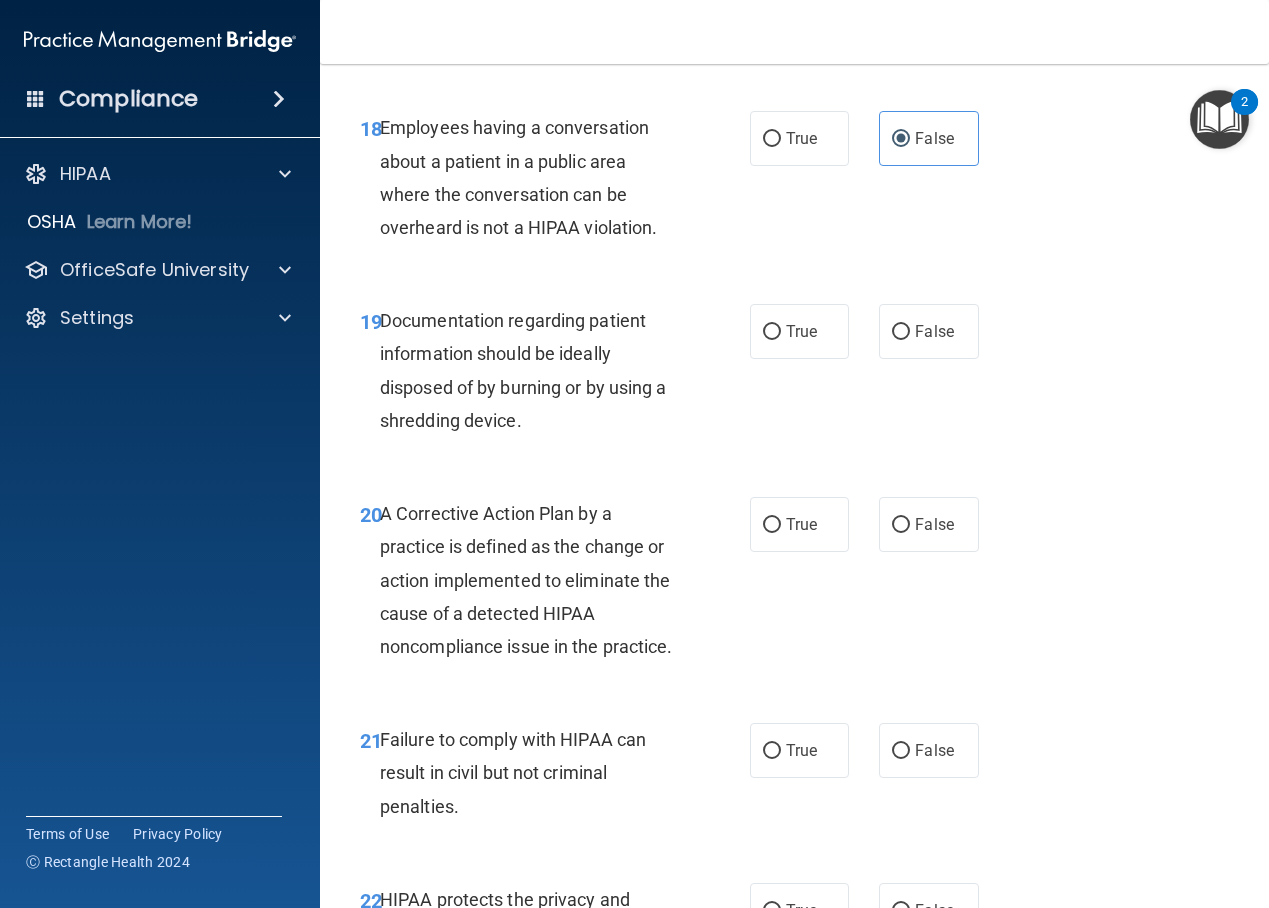 scroll, scrollTop: 3493, scrollLeft: 0, axis: vertical 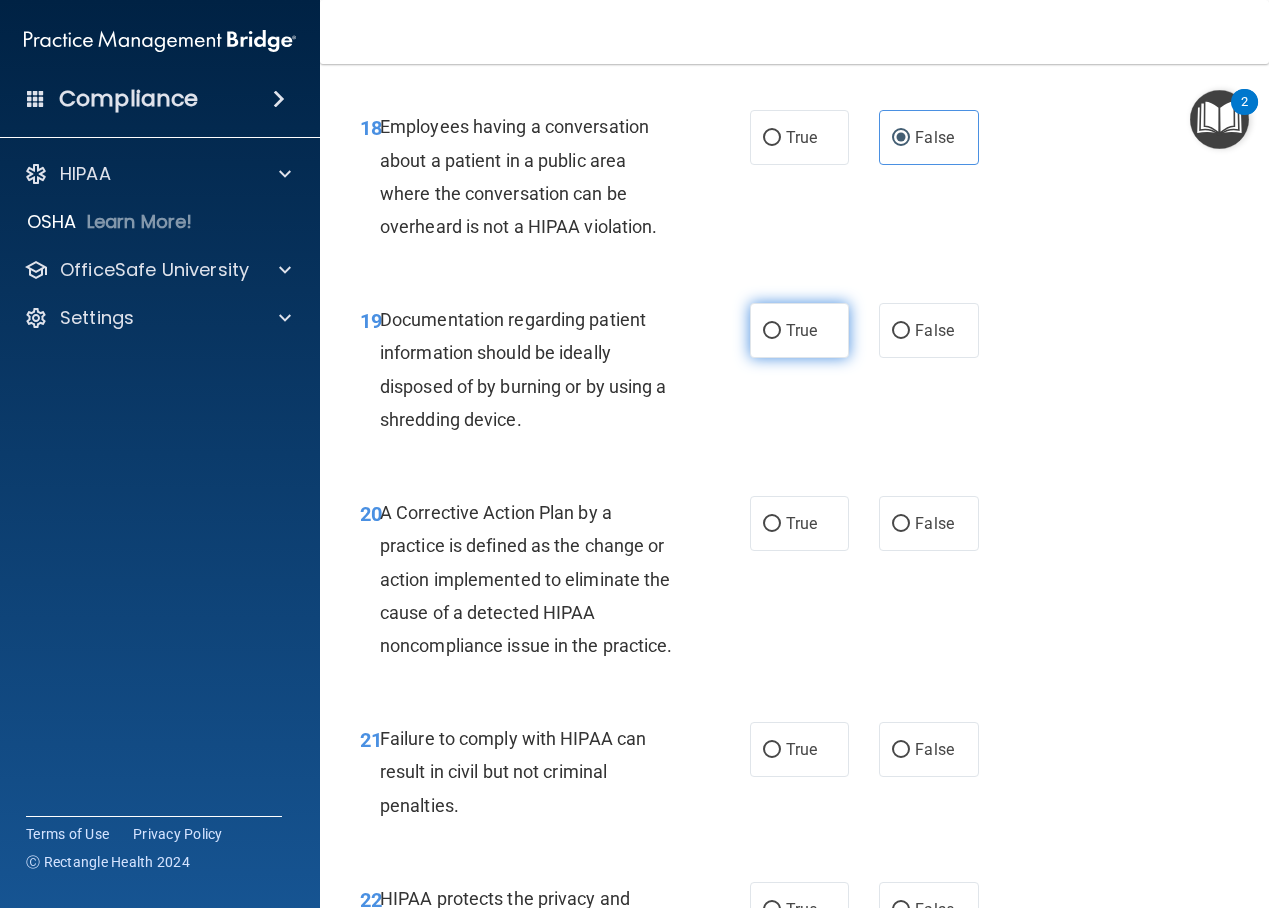 click on "True" at bounding box center [801, 330] 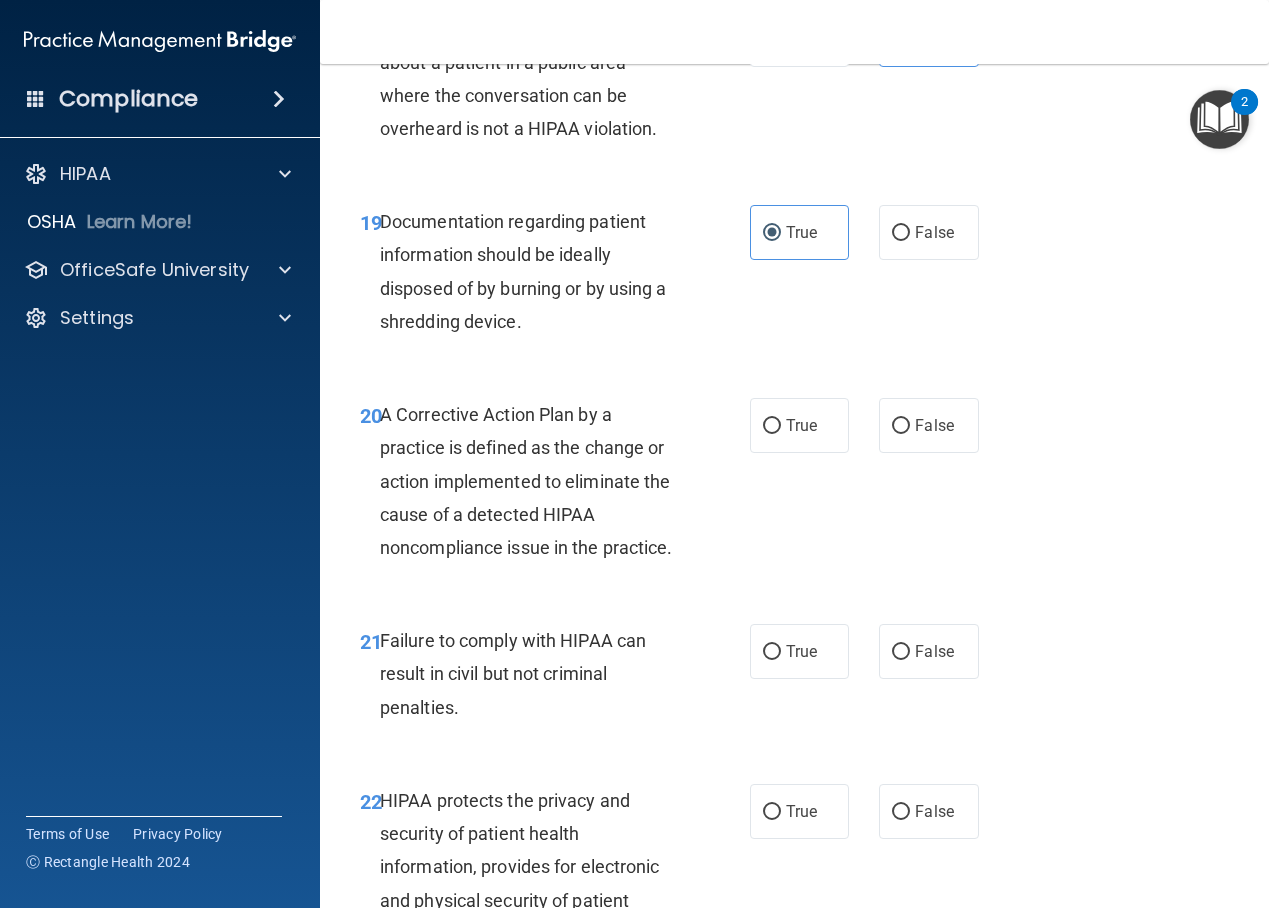 scroll, scrollTop: 3592, scrollLeft: 0, axis: vertical 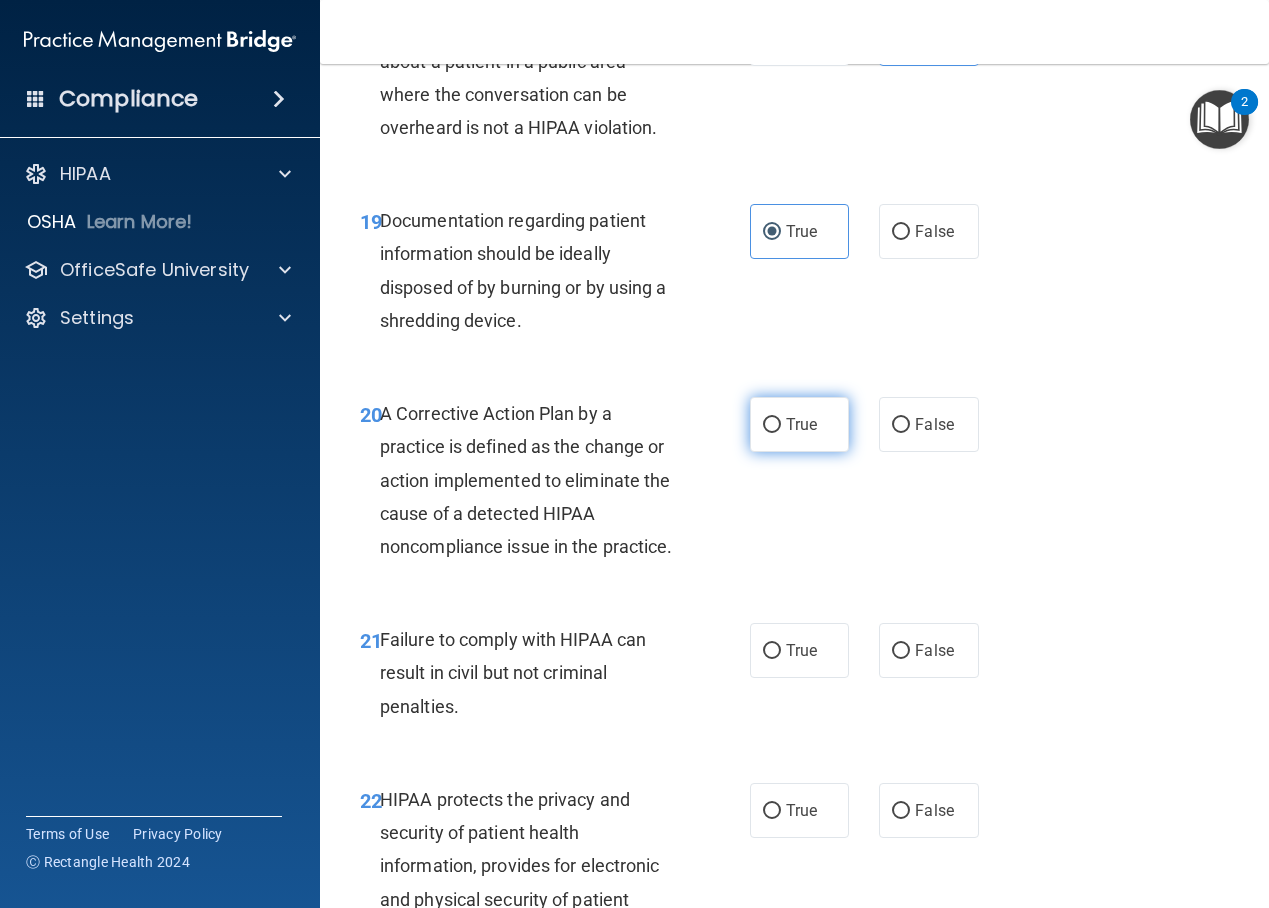 click on "True" at bounding box center [800, 424] 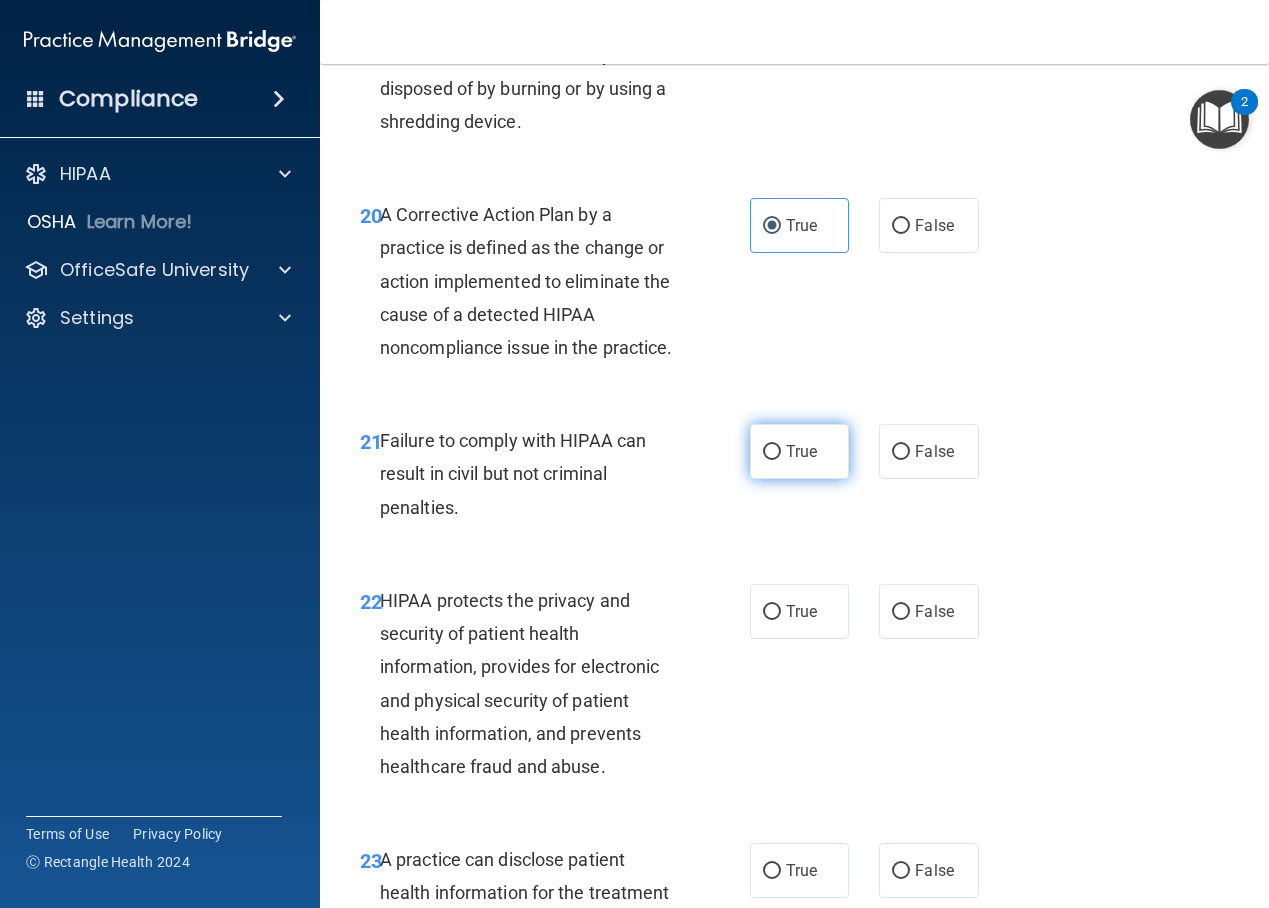 scroll, scrollTop: 3792, scrollLeft: 0, axis: vertical 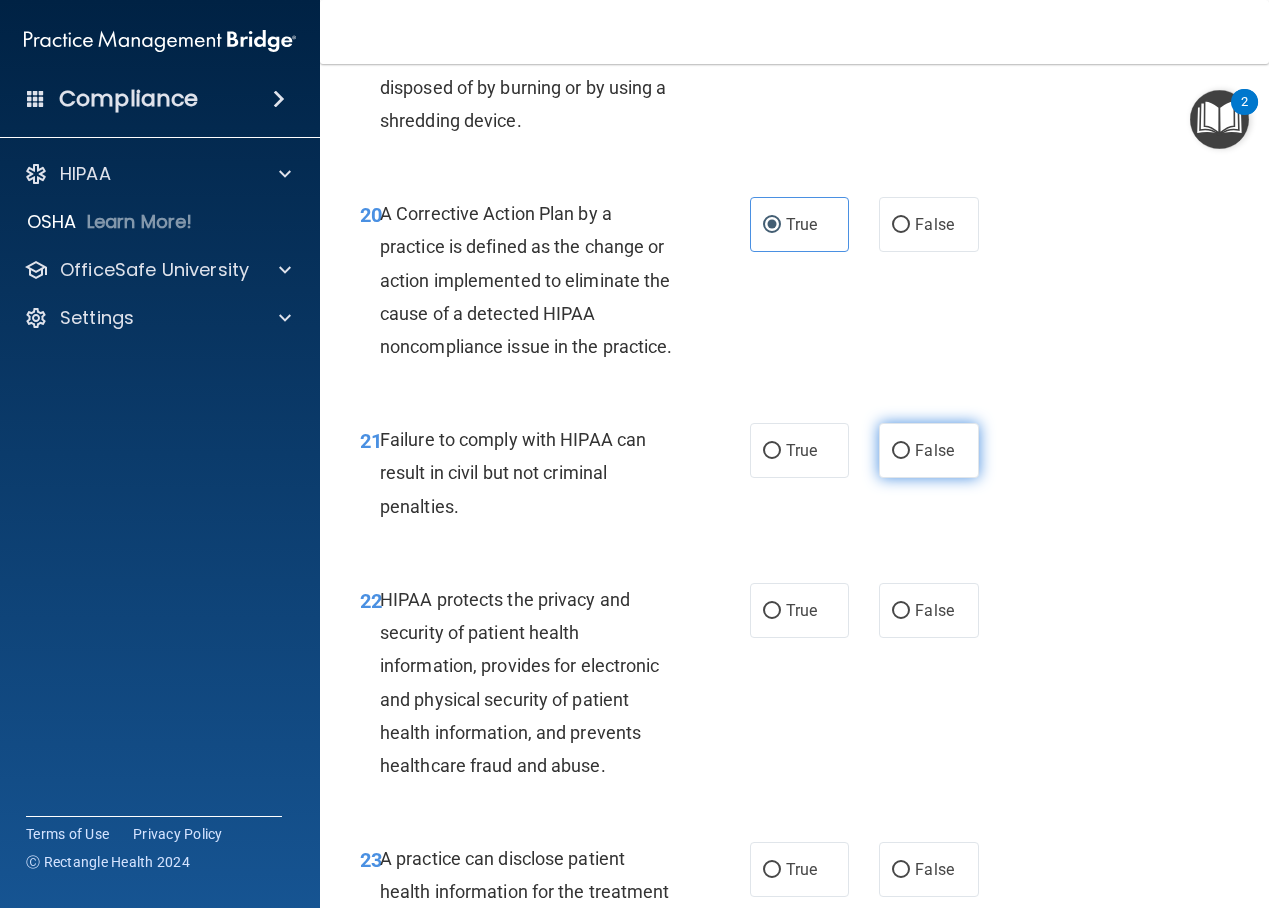 click on "False" at bounding box center (929, 450) 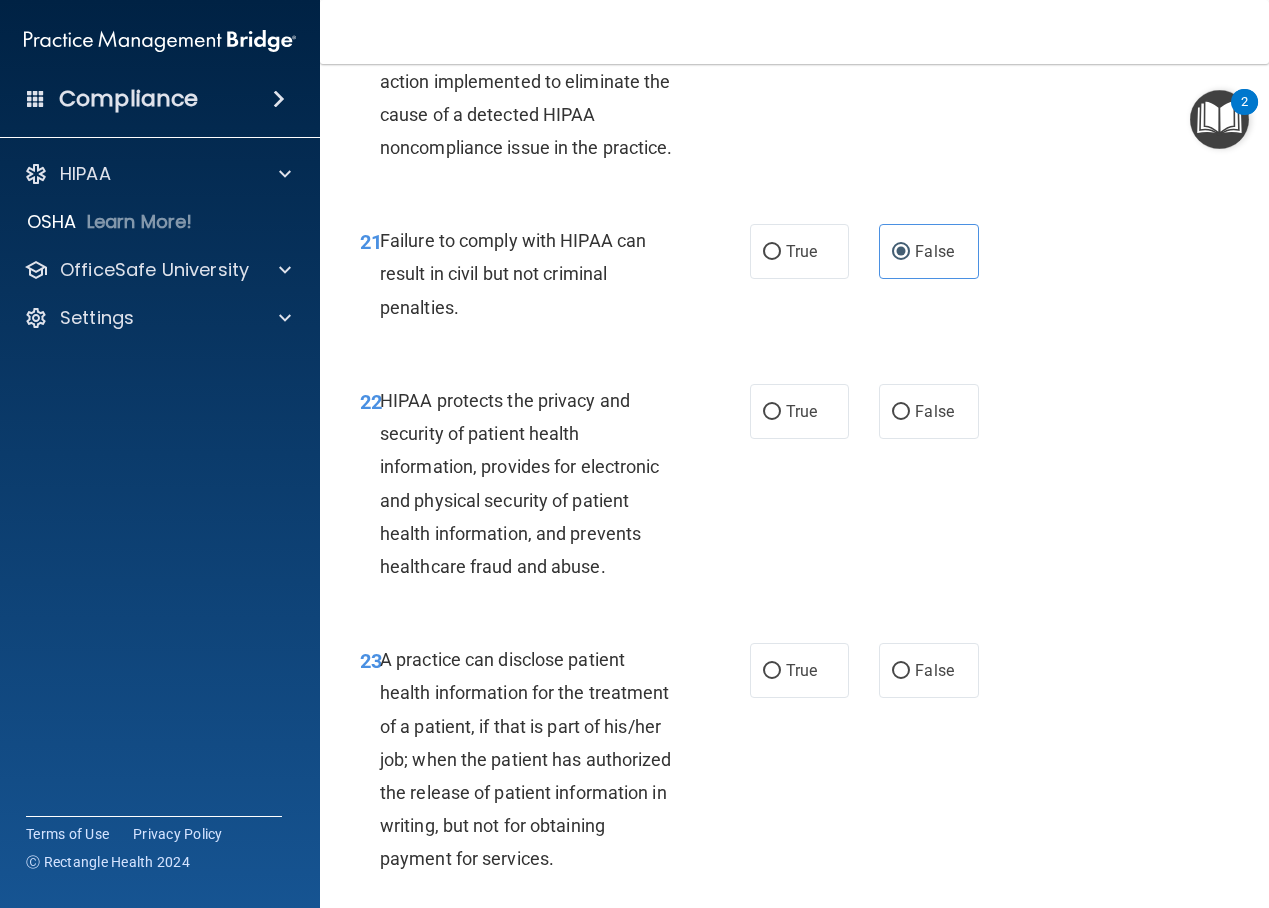 scroll, scrollTop: 3992, scrollLeft: 0, axis: vertical 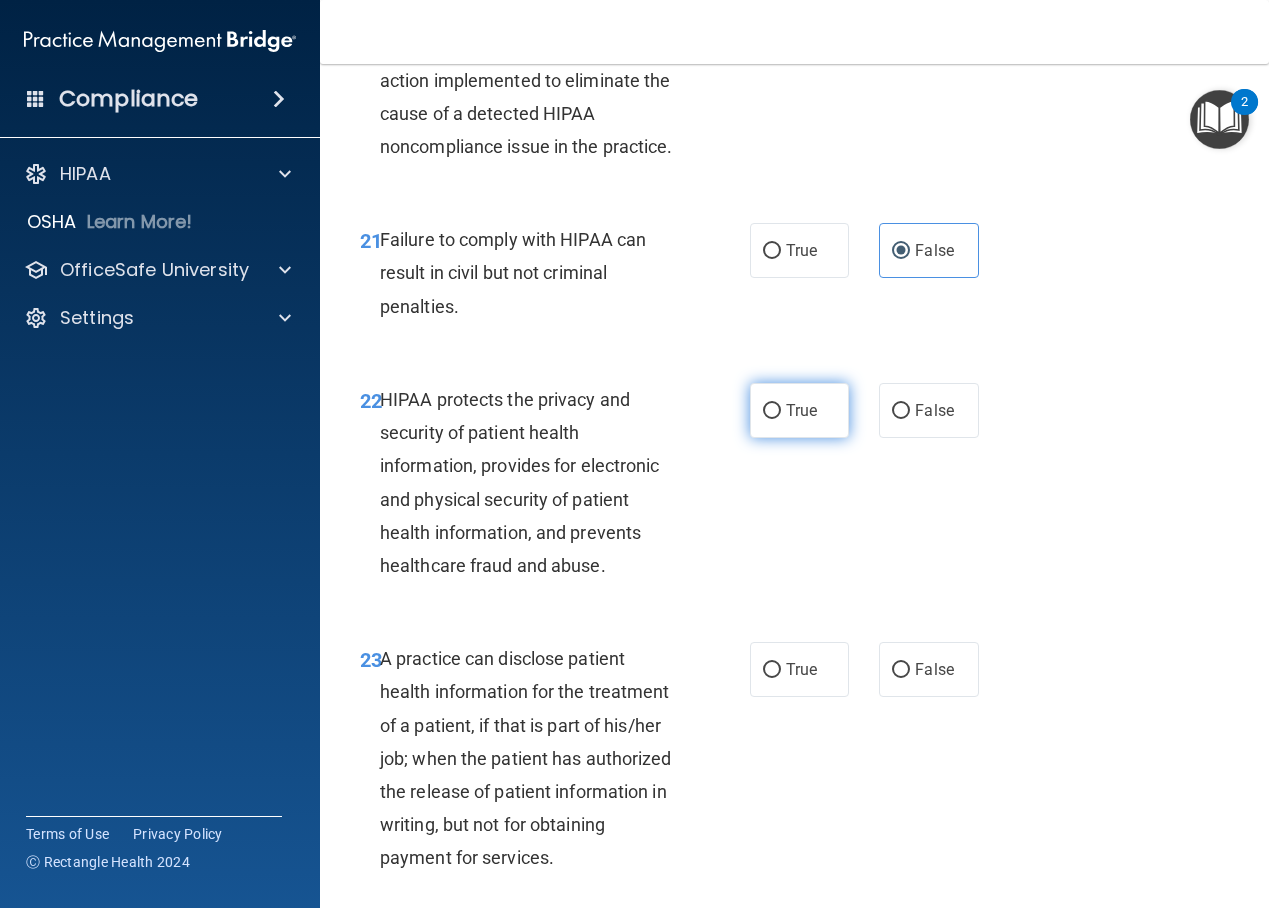 click on "True" at bounding box center [800, 410] 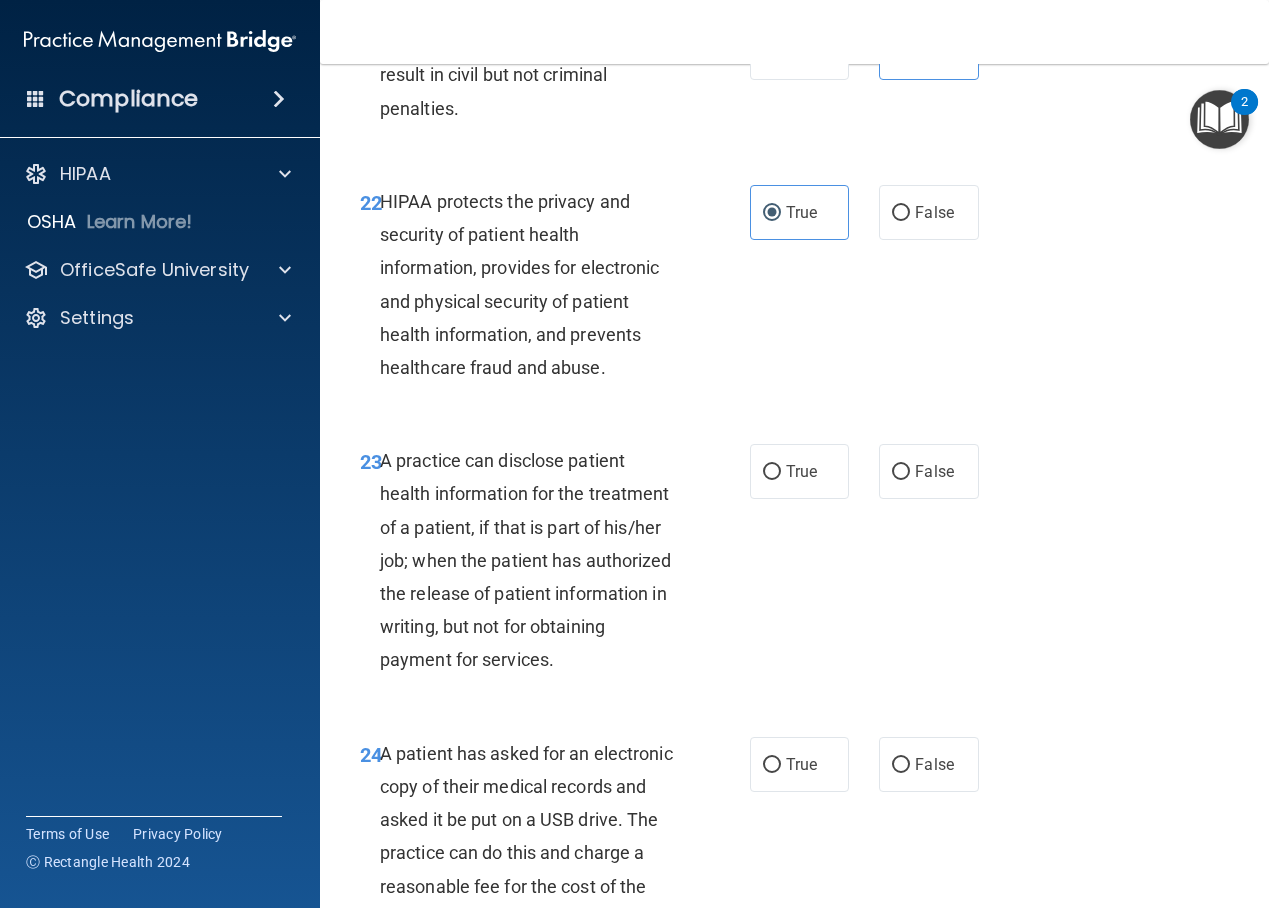 scroll, scrollTop: 4192, scrollLeft: 0, axis: vertical 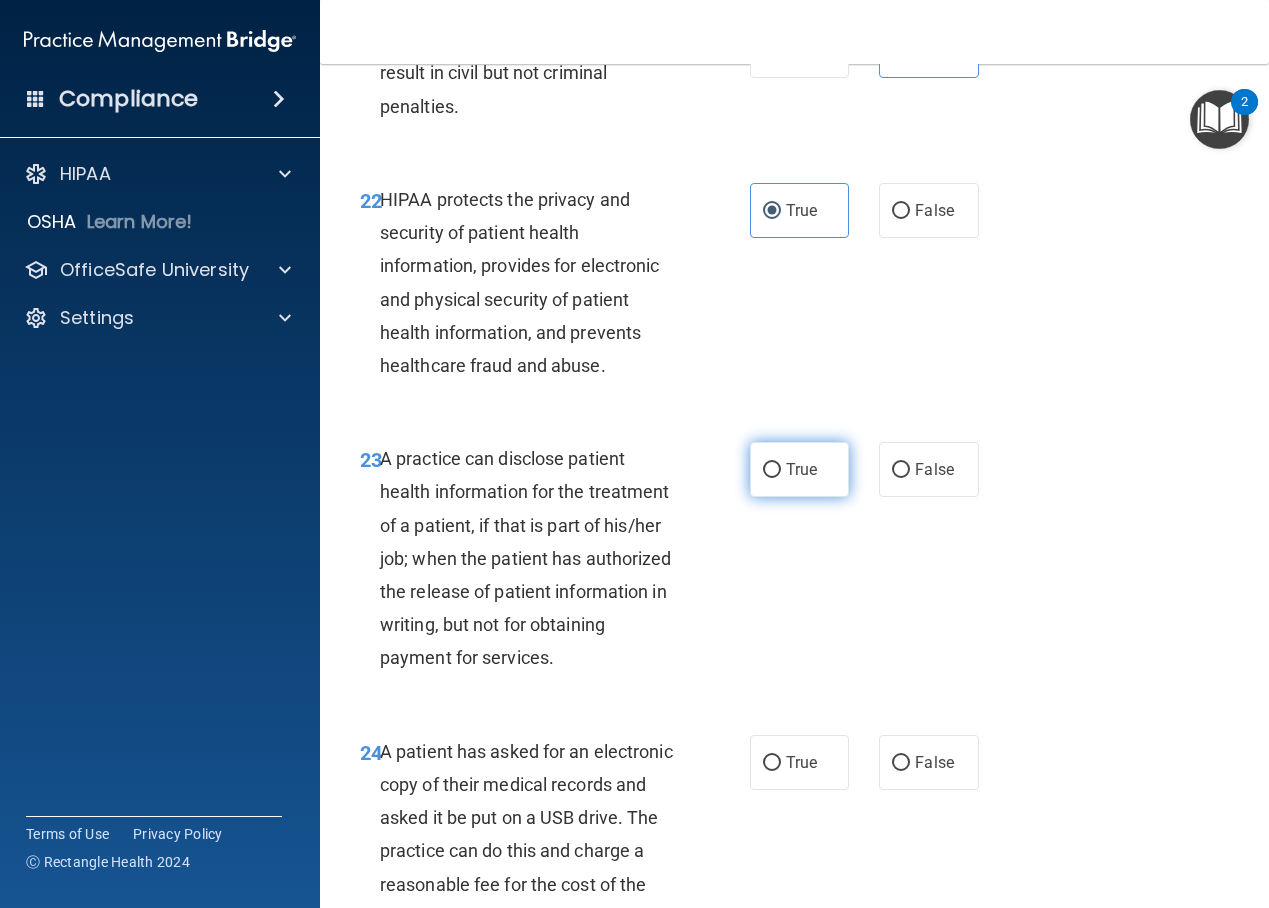 click on "True" at bounding box center [800, 469] 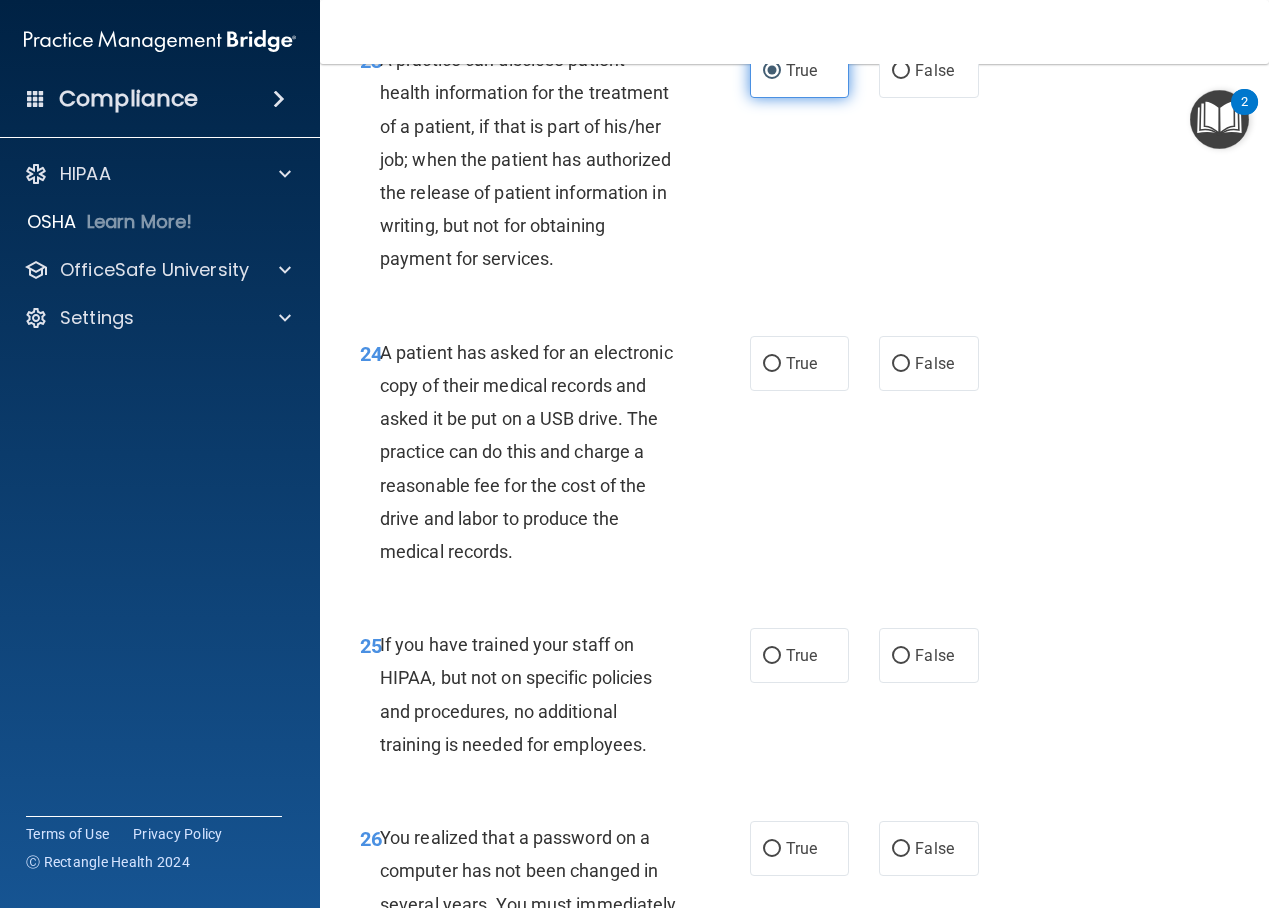 scroll, scrollTop: 4592, scrollLeft: 0, axis: vertical 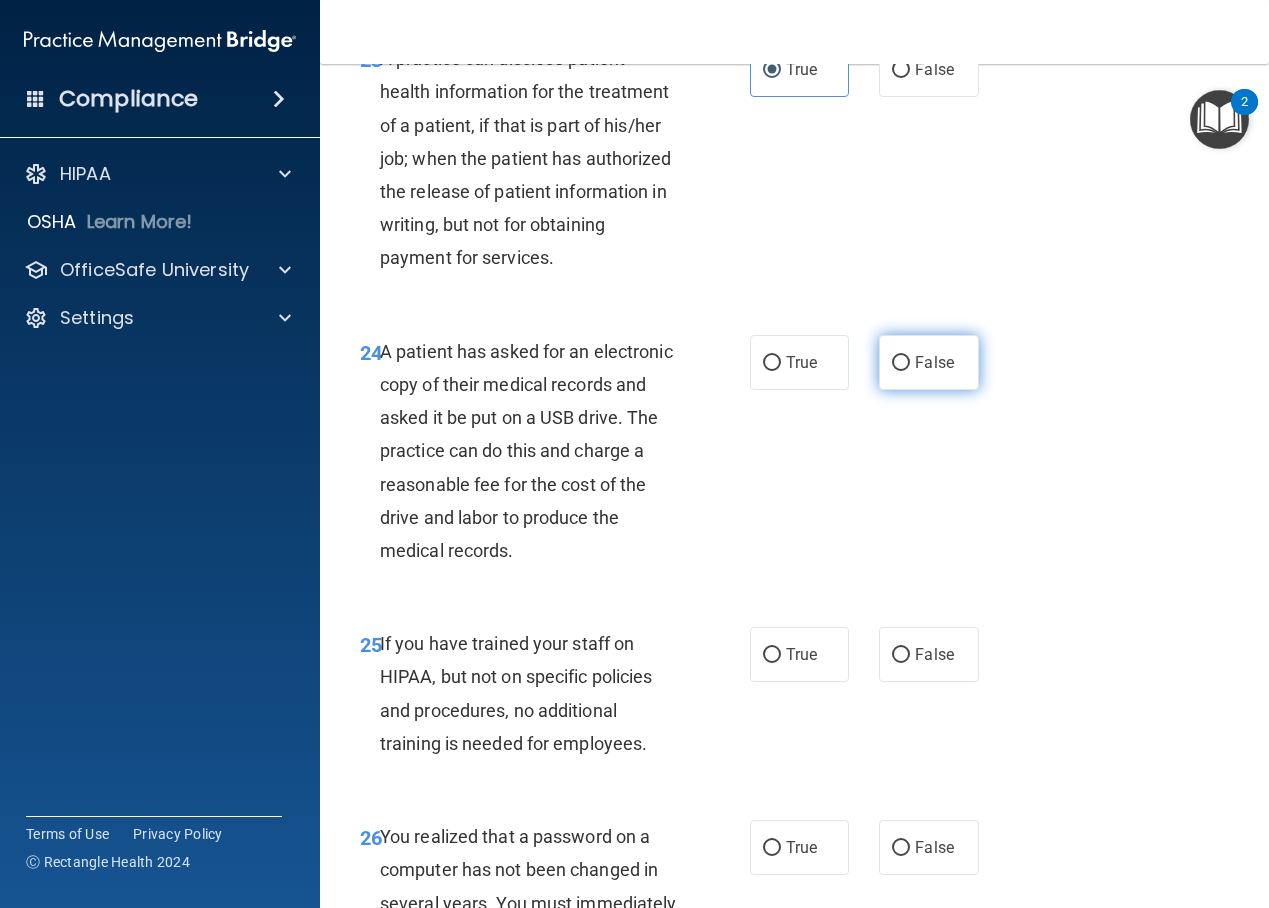 click on "False" at bounding box center (929, 362) 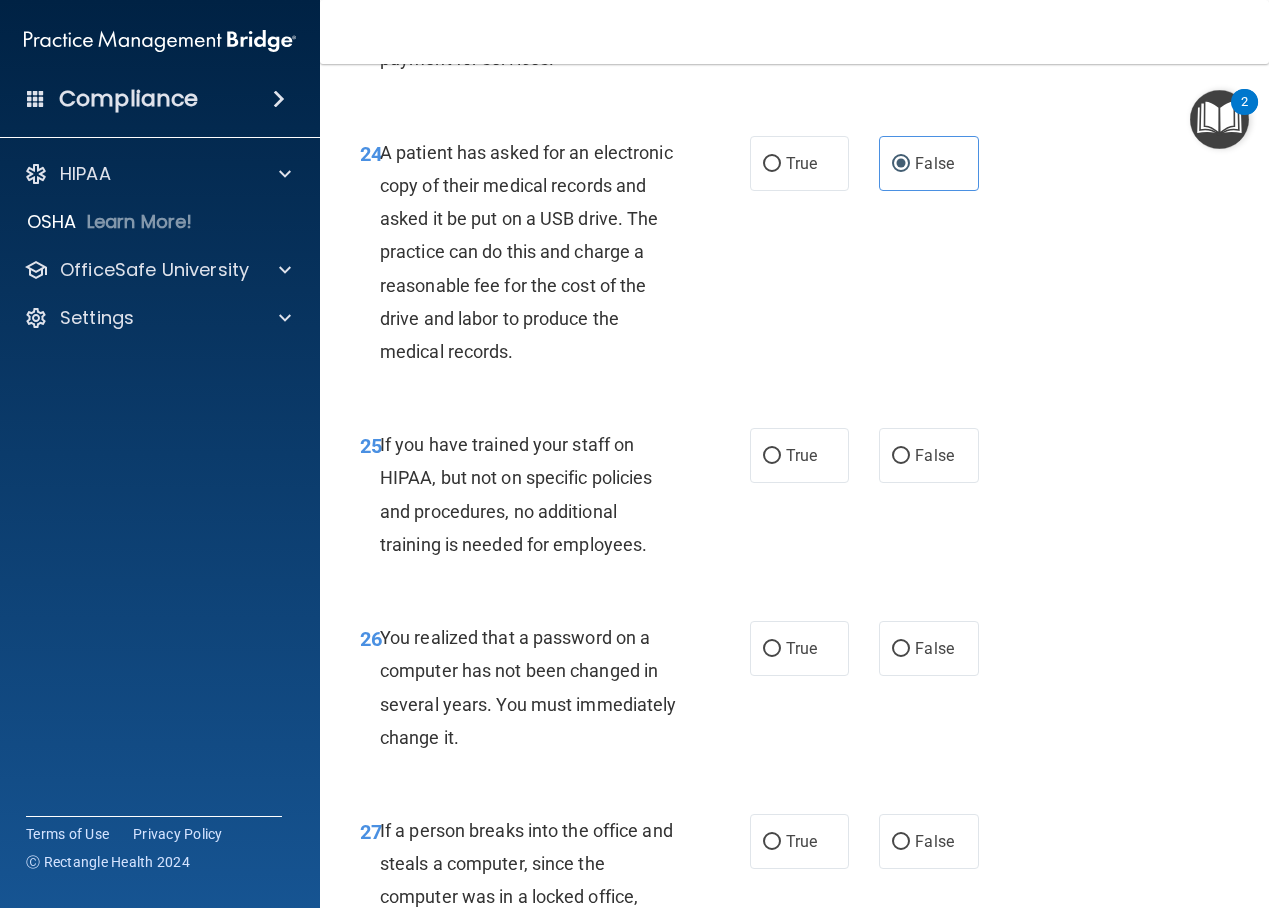 scroll, scrollTop: 4792, scrollLeft: 0, axis: vertical 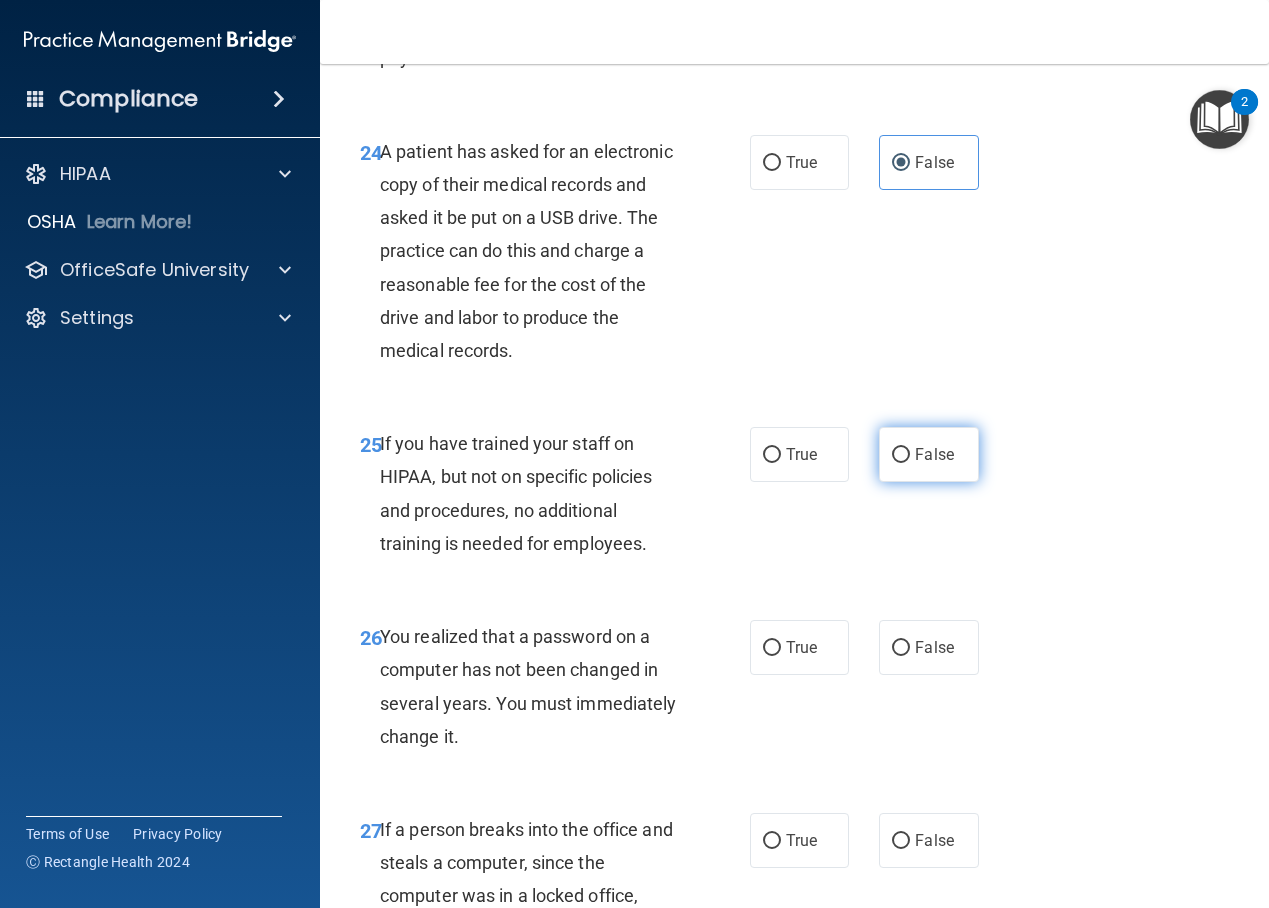 click on "False" at bounding box center [929, 454] 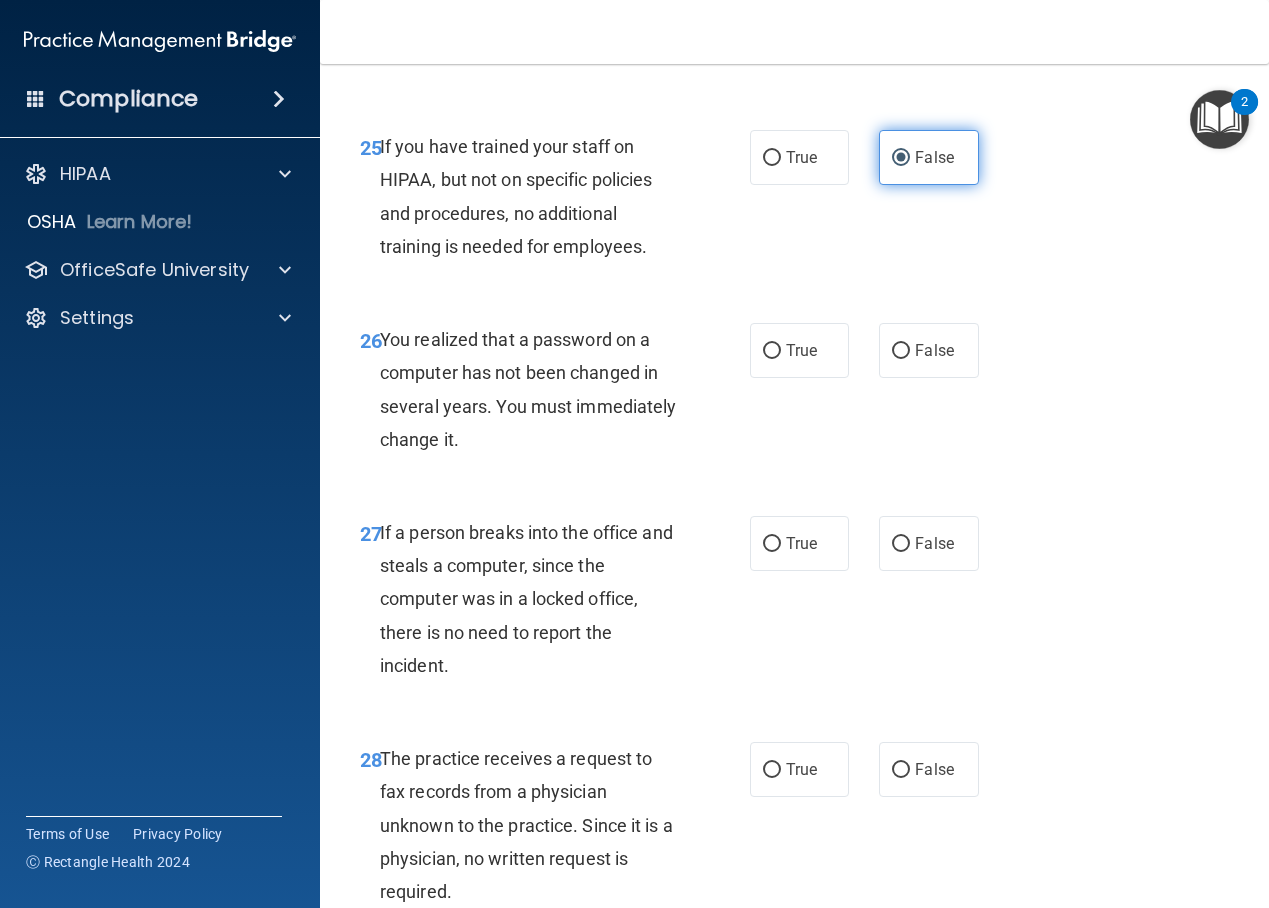 scroll, scrollTop: 5091, scrollLeft: 0, axis: vertical 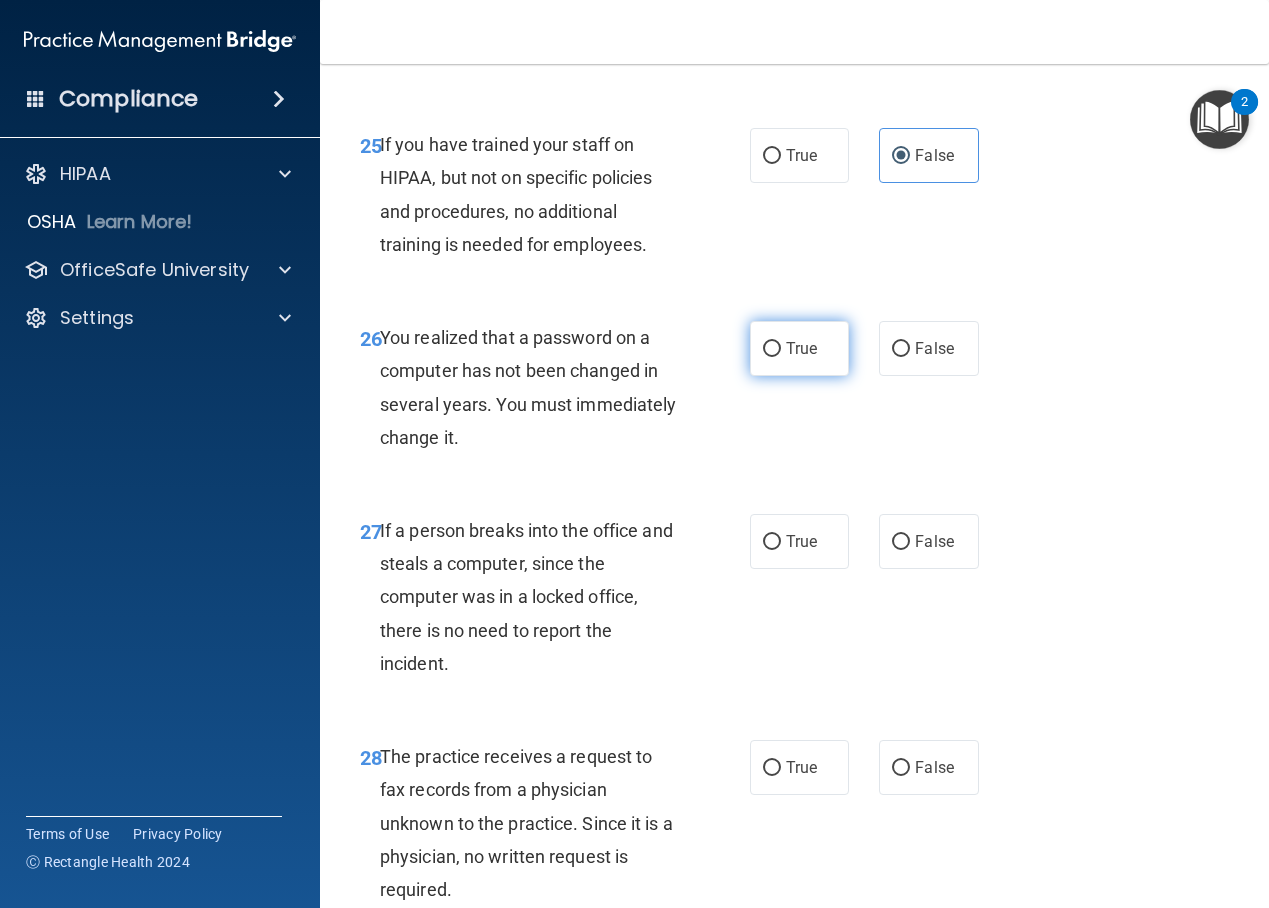 click on "True" at bounding box center [801, 348] 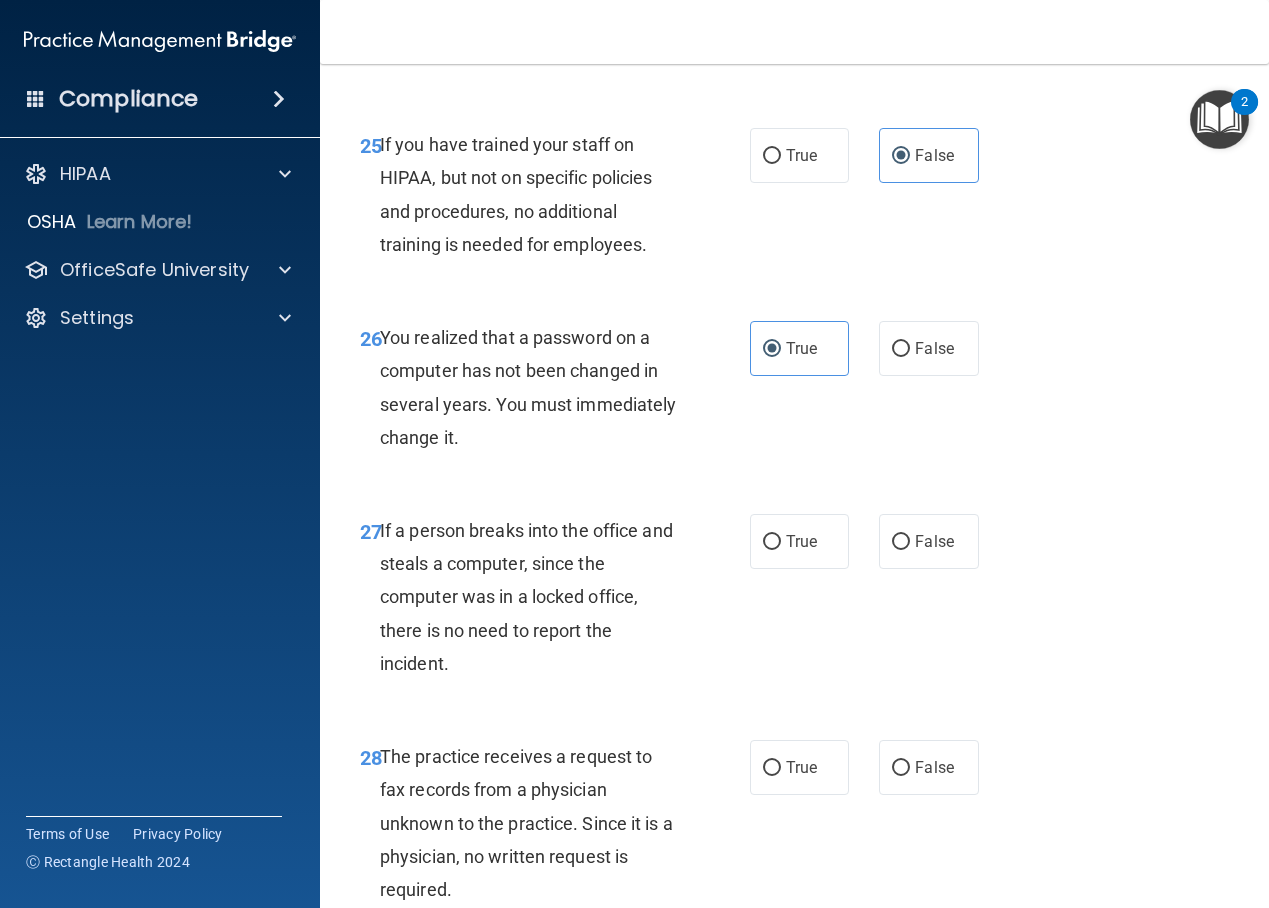 click on "27       If a person breaks into the office and steals a computer, since the computer was in a locked office, there is no need to report the incident.                 True           False" at bounding box center [794, 602] 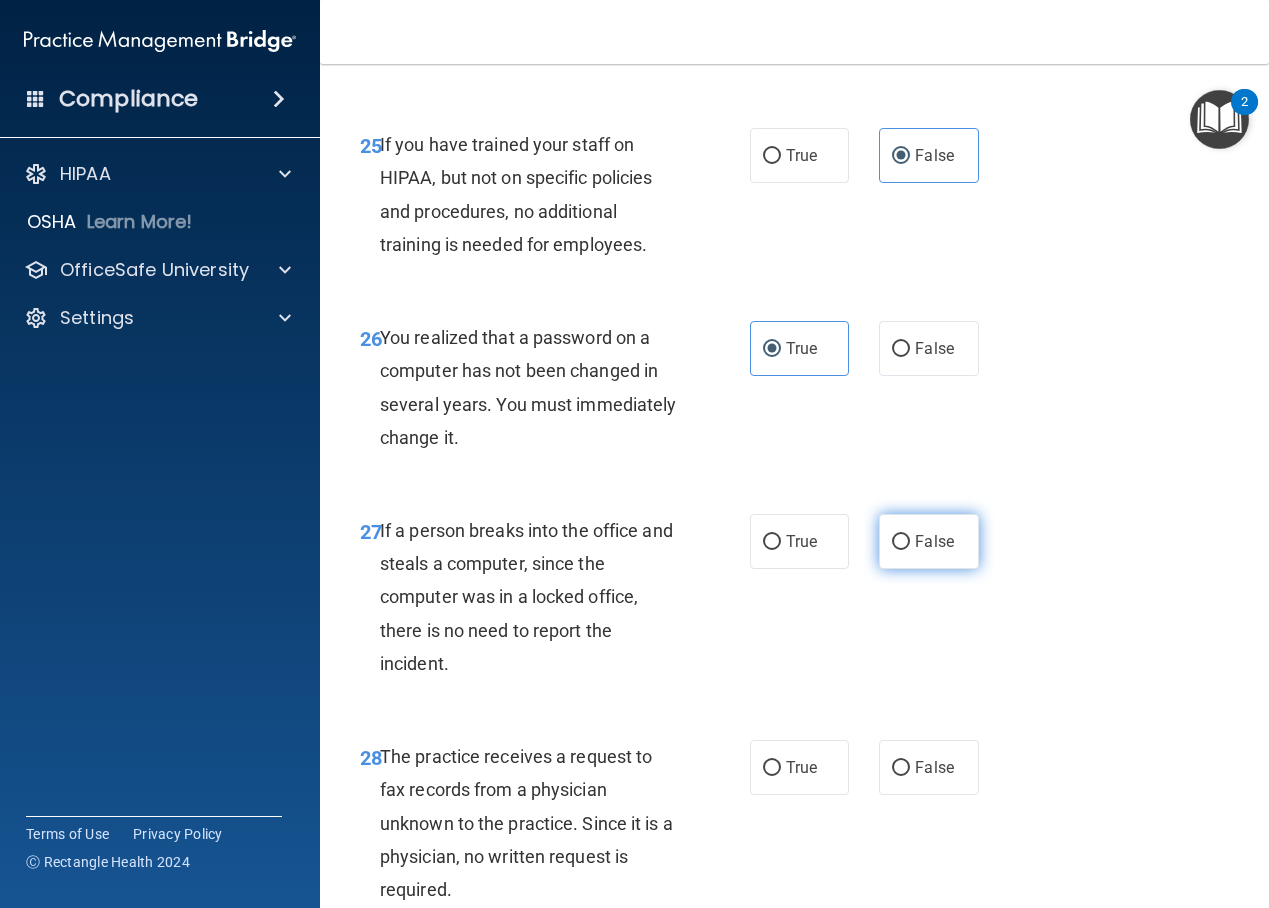 click on "False" at bounding box center (929, 541) 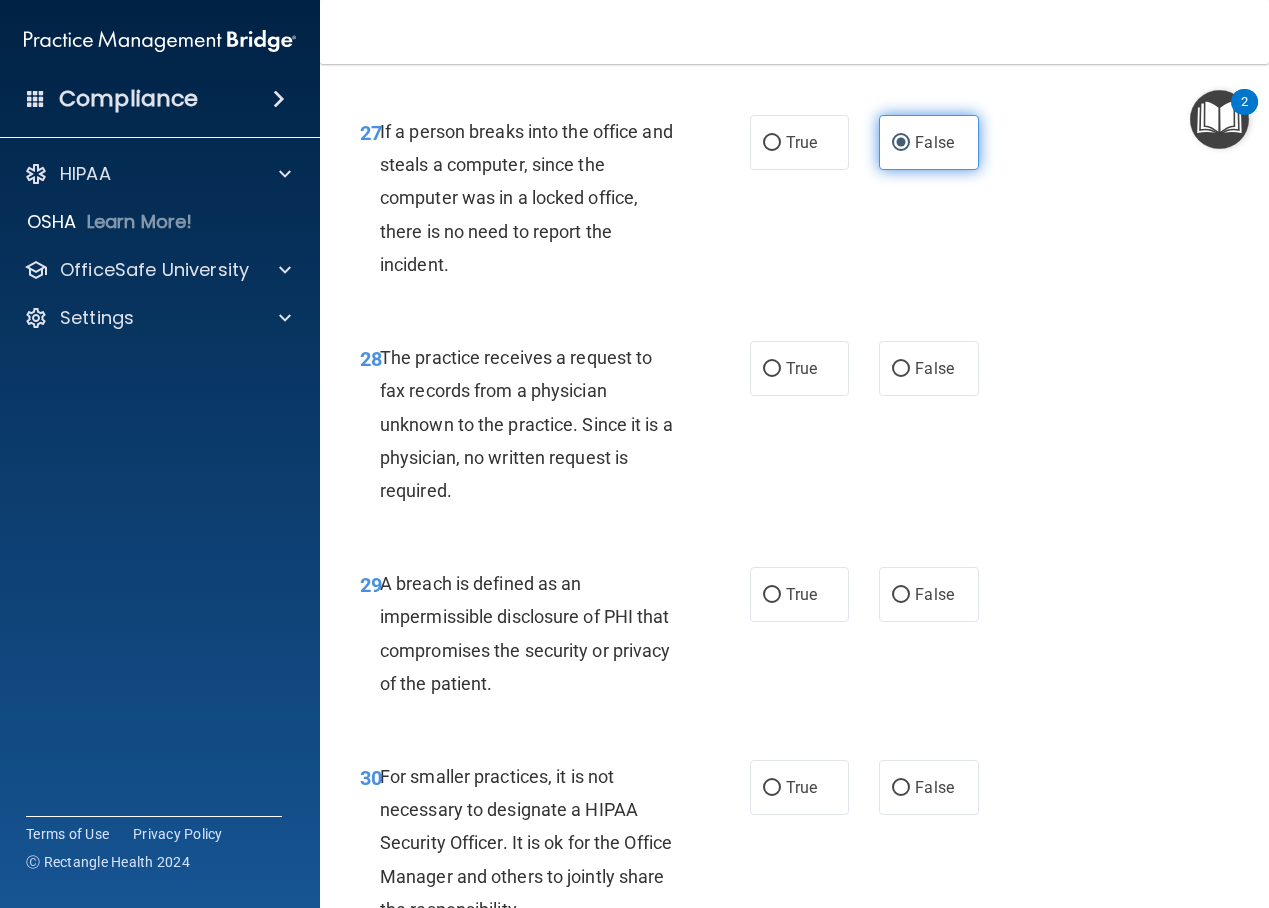 scroll, scrollTop: 5491, scrollLeft: 0, axis: vertical 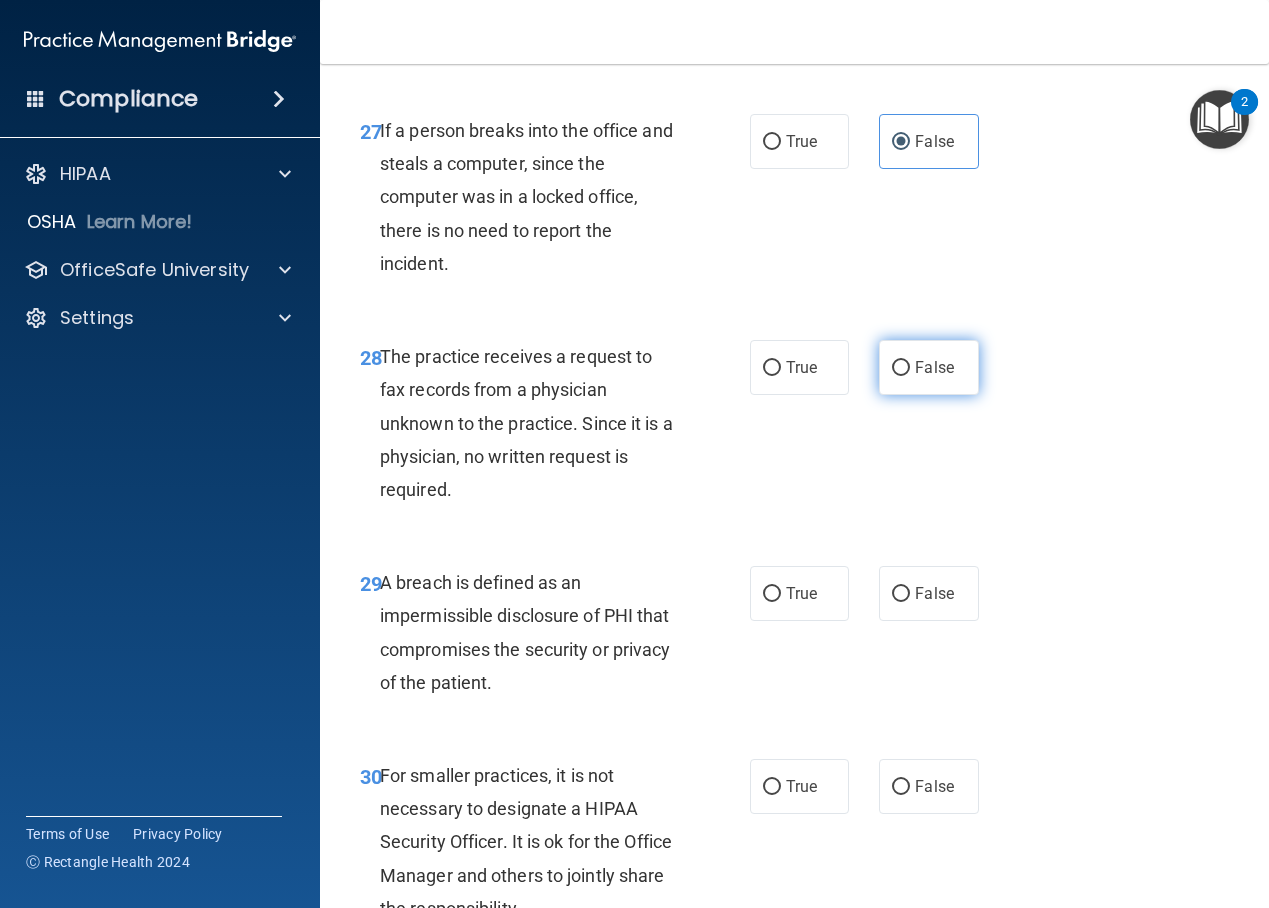 click on "False" at bounding box center (929, 367) 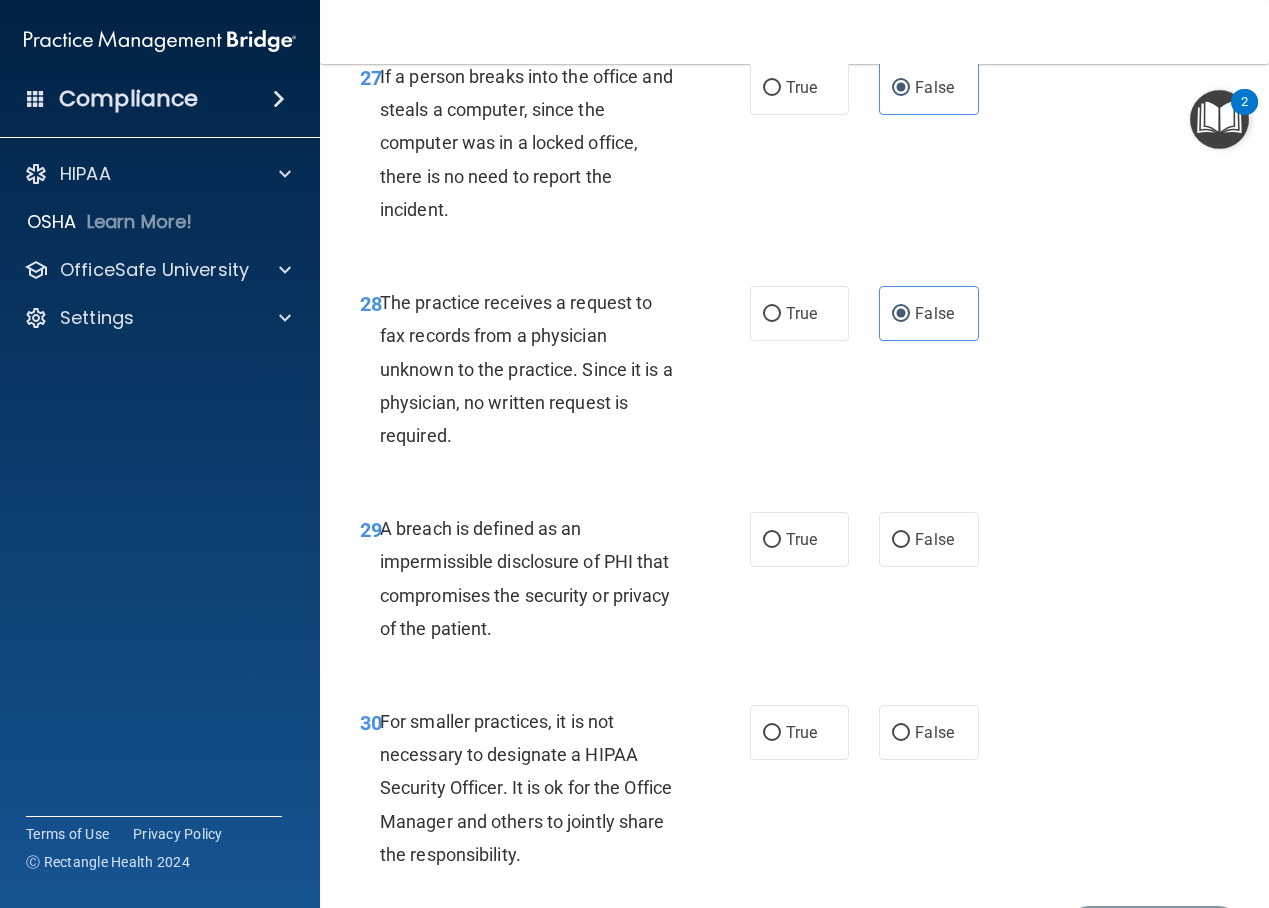 scroll, scrollTop: 5740, scrollLeft: 0, axis: vertical 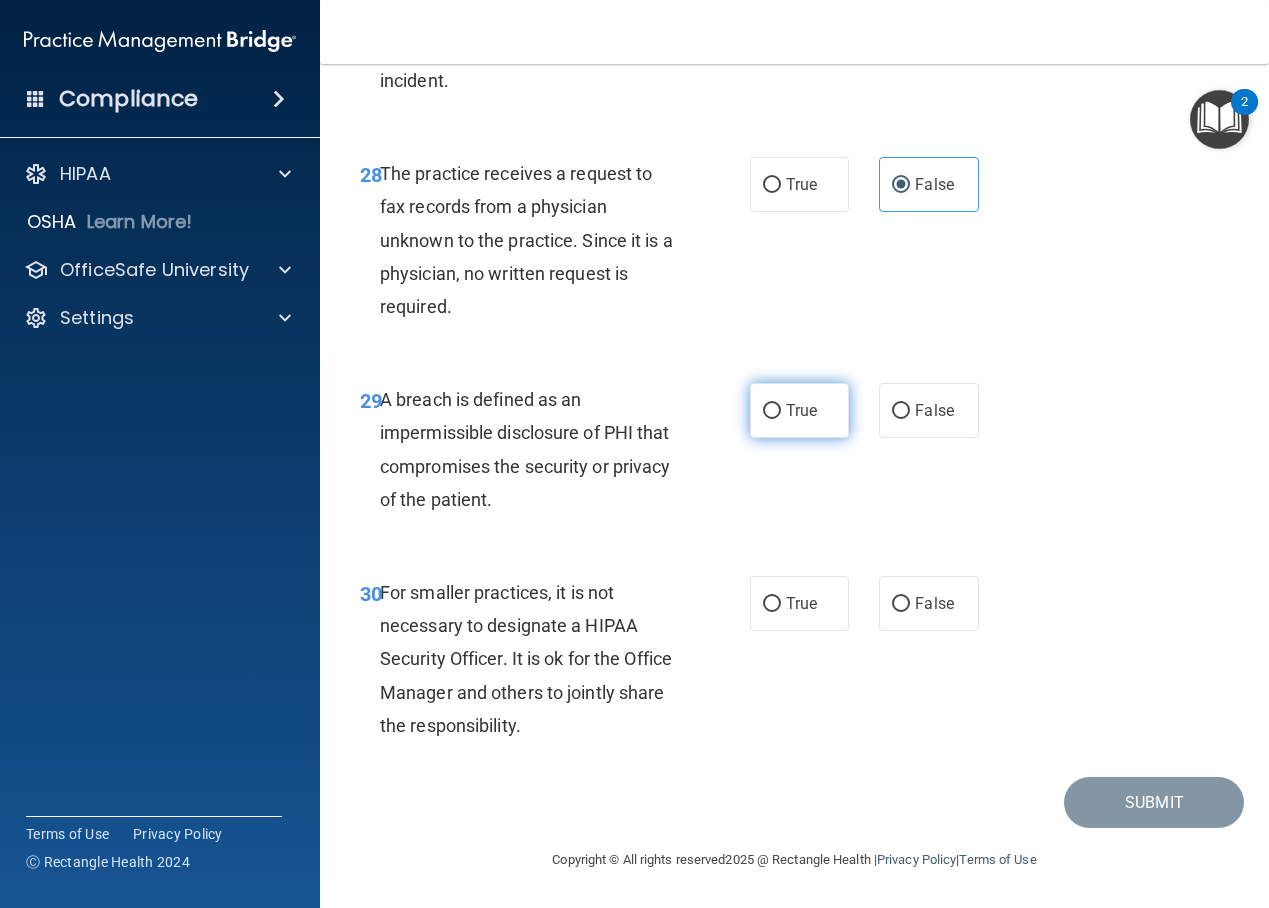 click on "True" at bounding box center (801, 410) 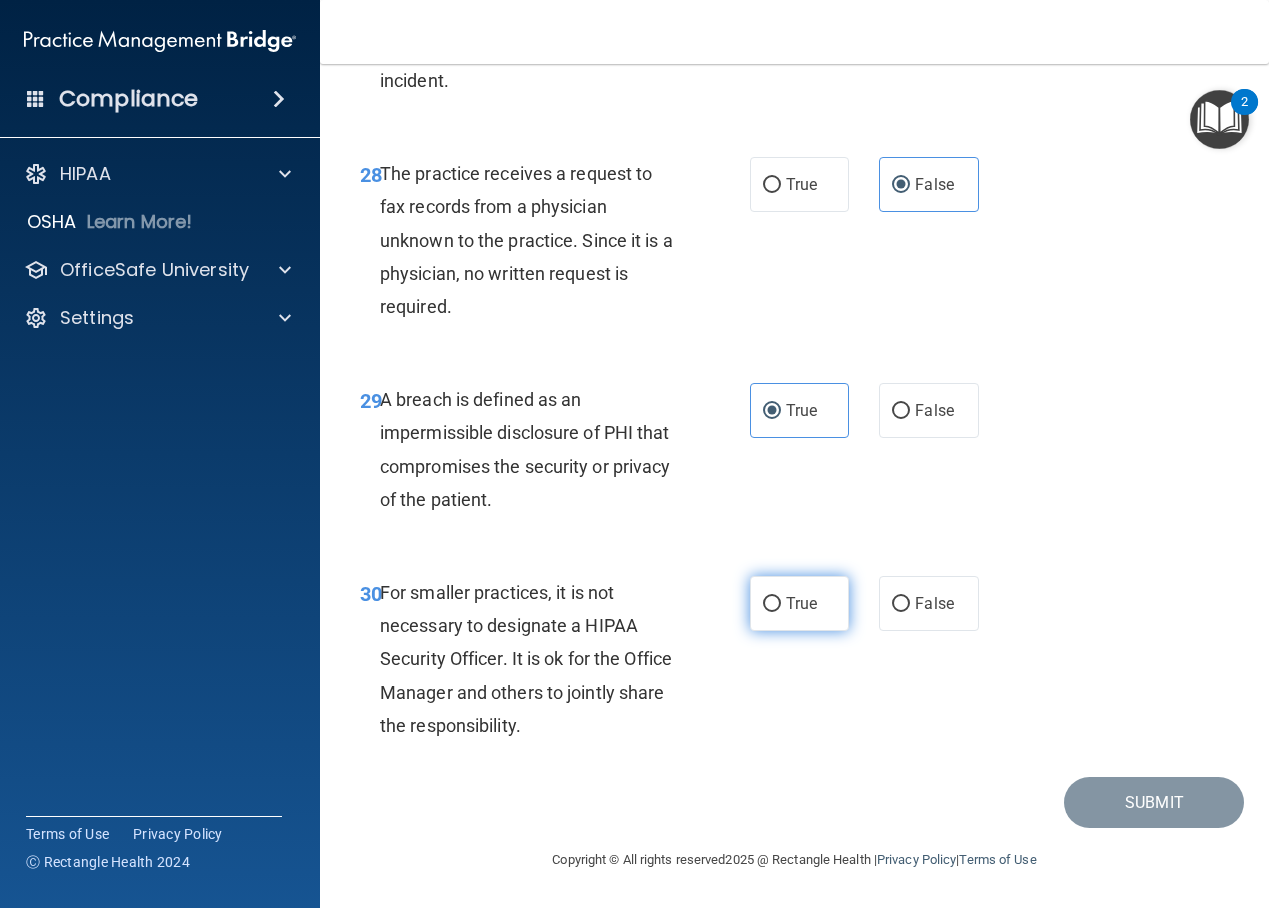 click on "True" at bounding box center [801, 603] 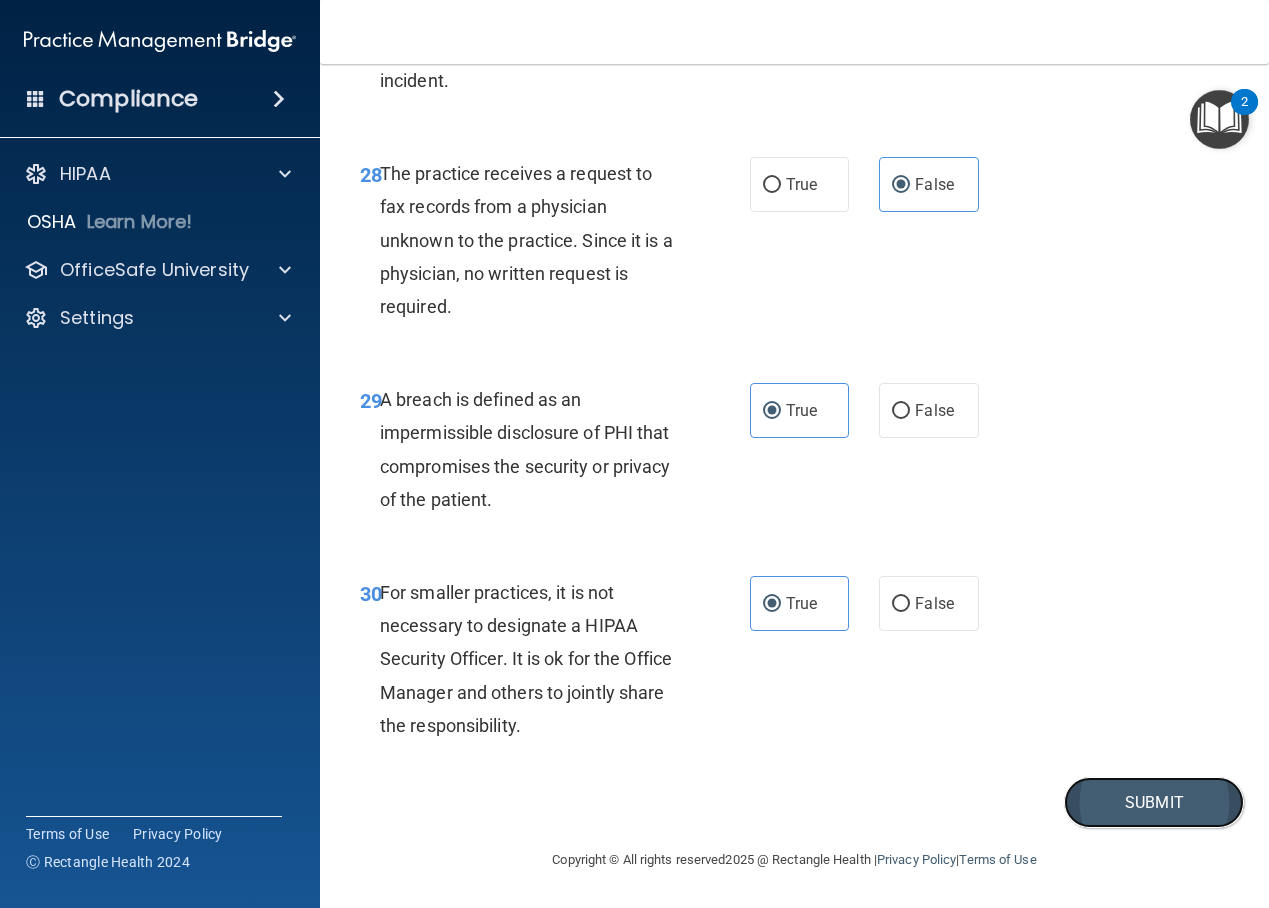 click on "Submit" at bounding box center [1154, 802] 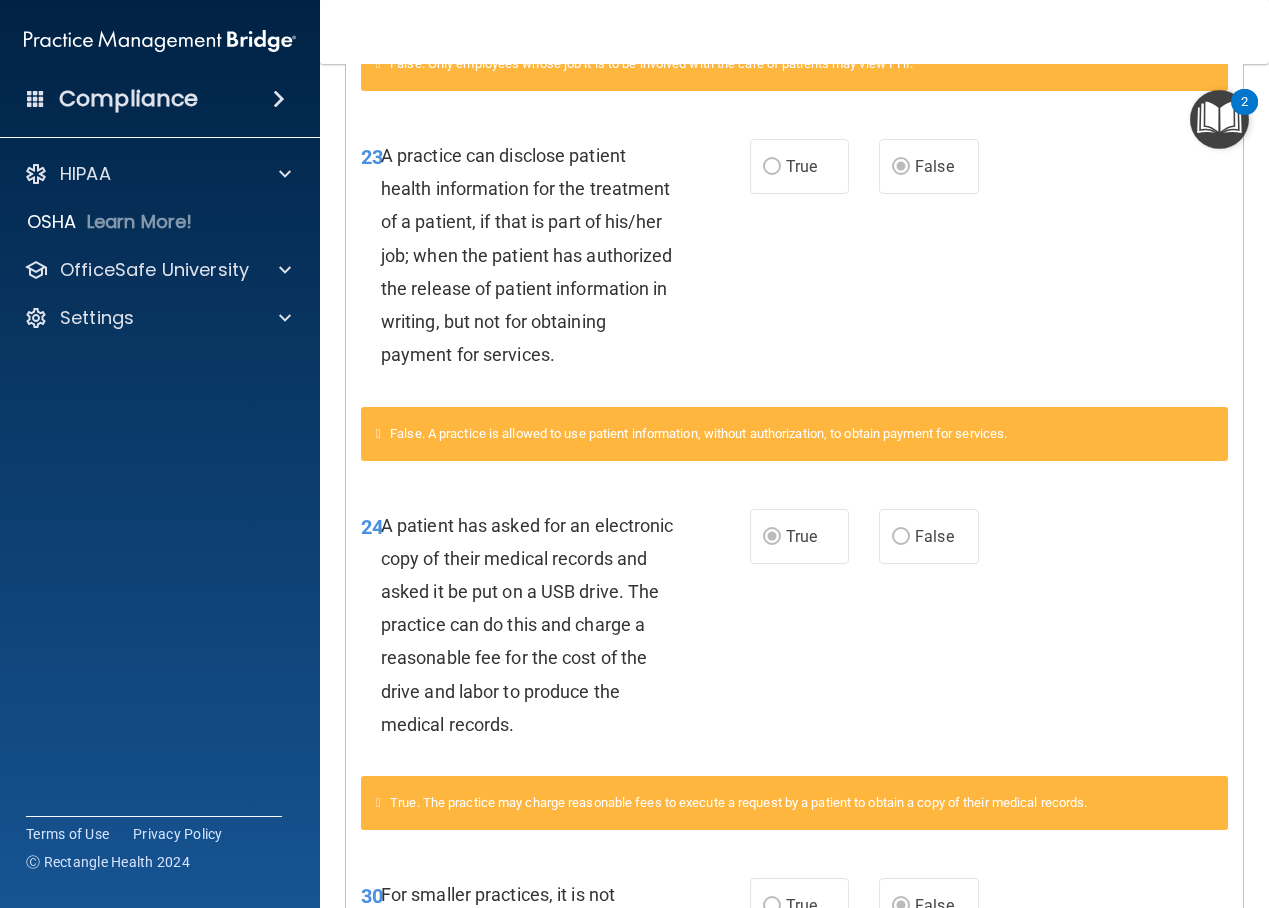 scroll, scrollTop: 1200, scrollLeft: 0, axis: vertical 